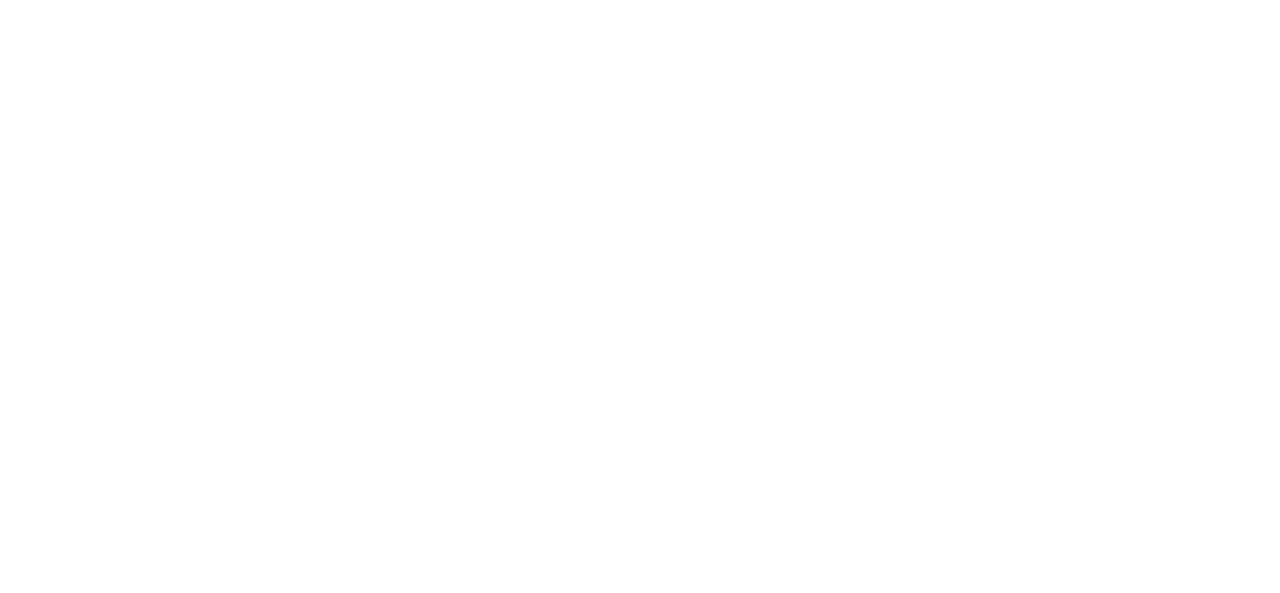 scroll, scrollTop: 0, scrollLeft: 0, axis: both 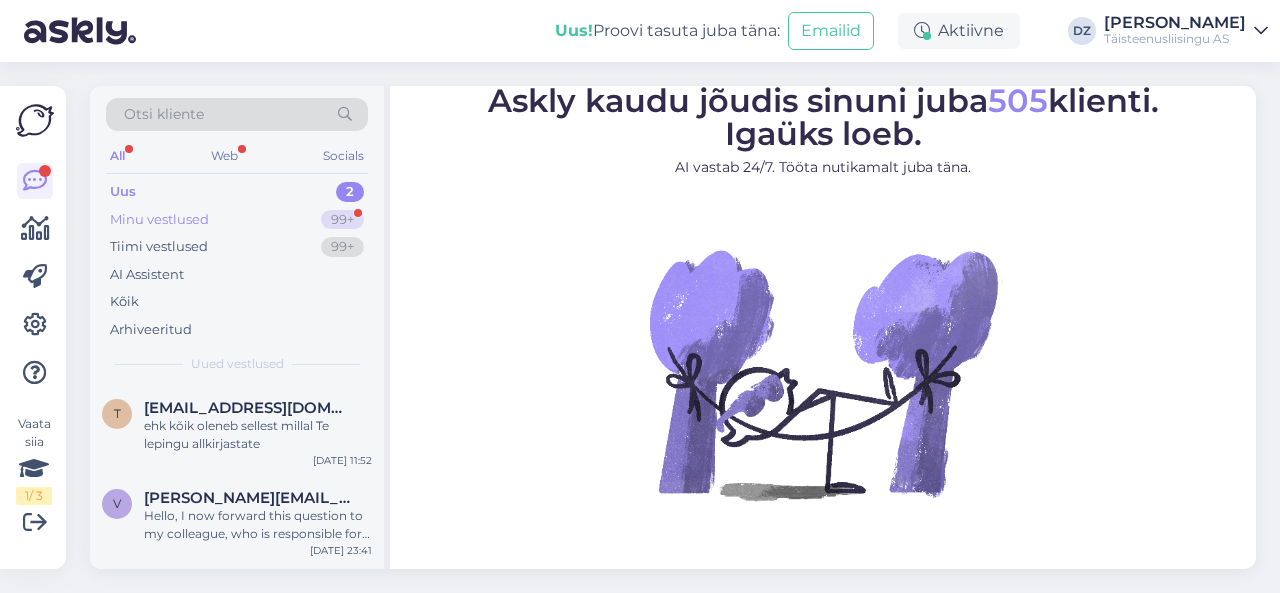 click on "Minu vestlused" at bounding box center [159, 220] 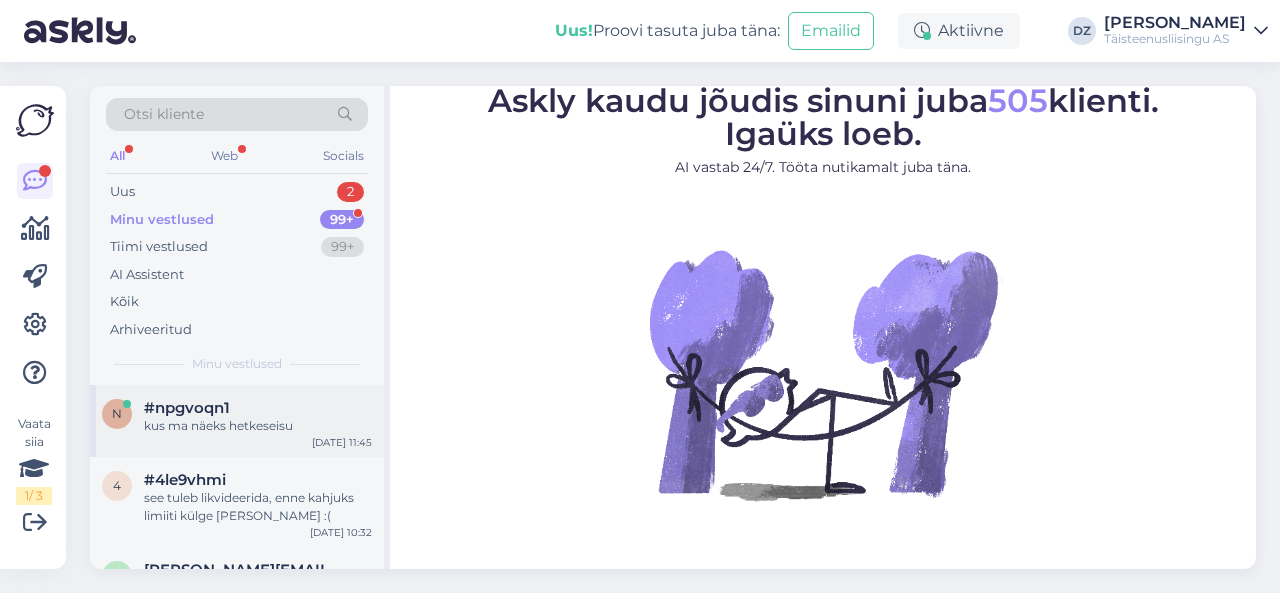 click on "#npgvoqn1" at bounding box center (187, 408) 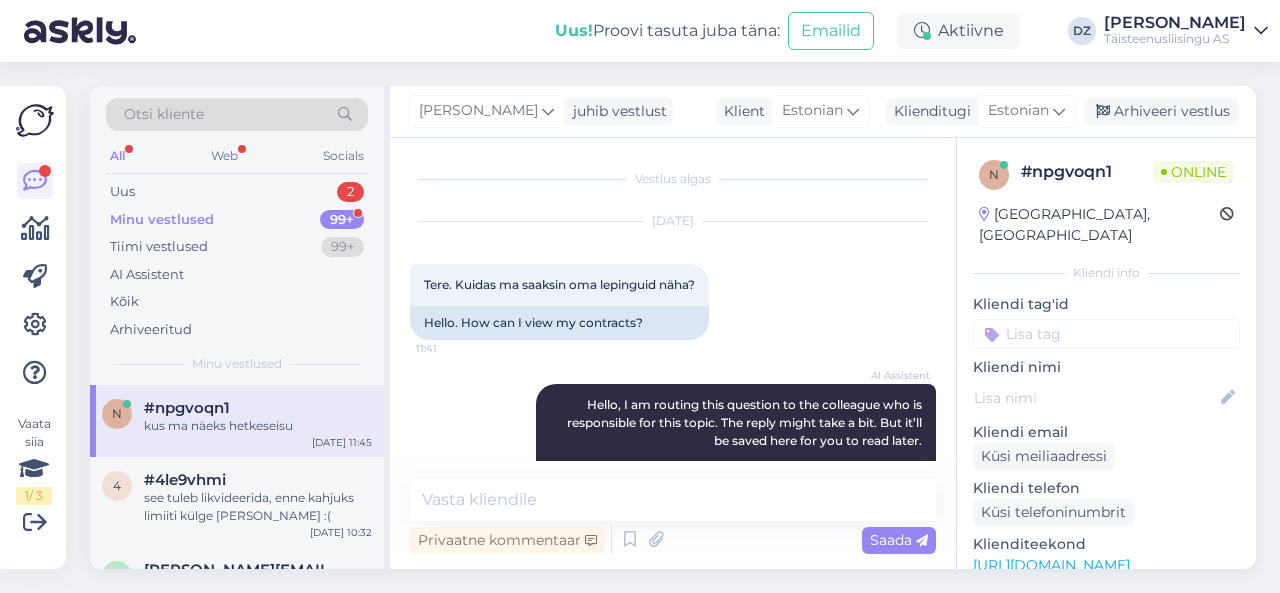 scroll, scrollTop: 608, scrollLeft: 0, axis: vertical 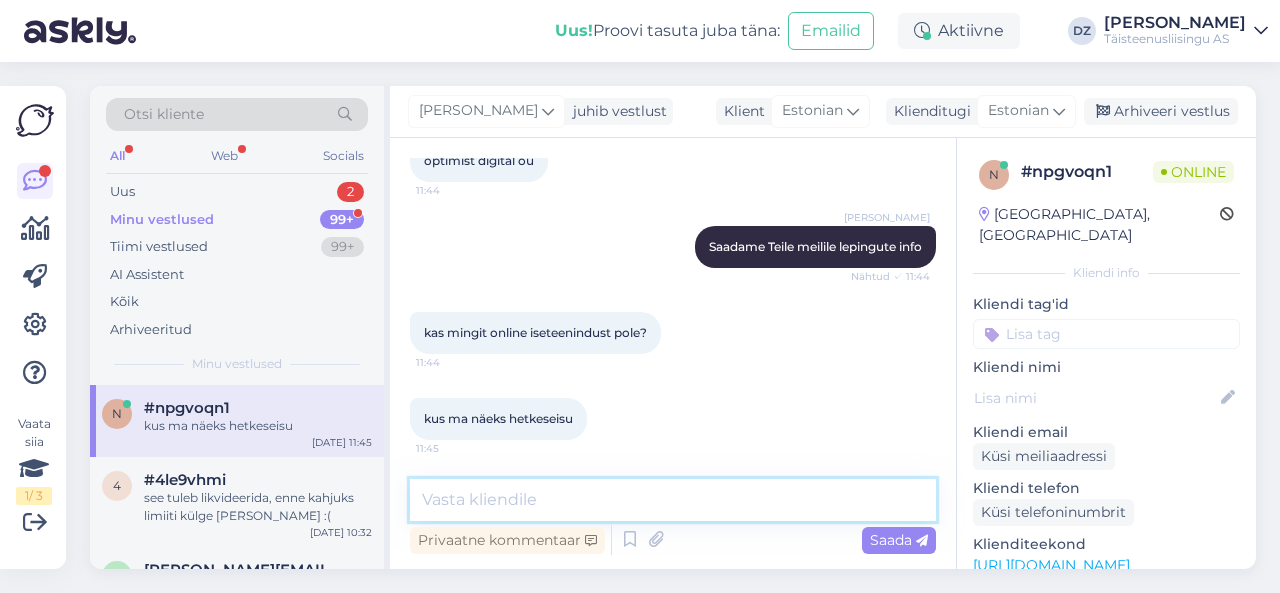 click at bounding box center [673, 500] 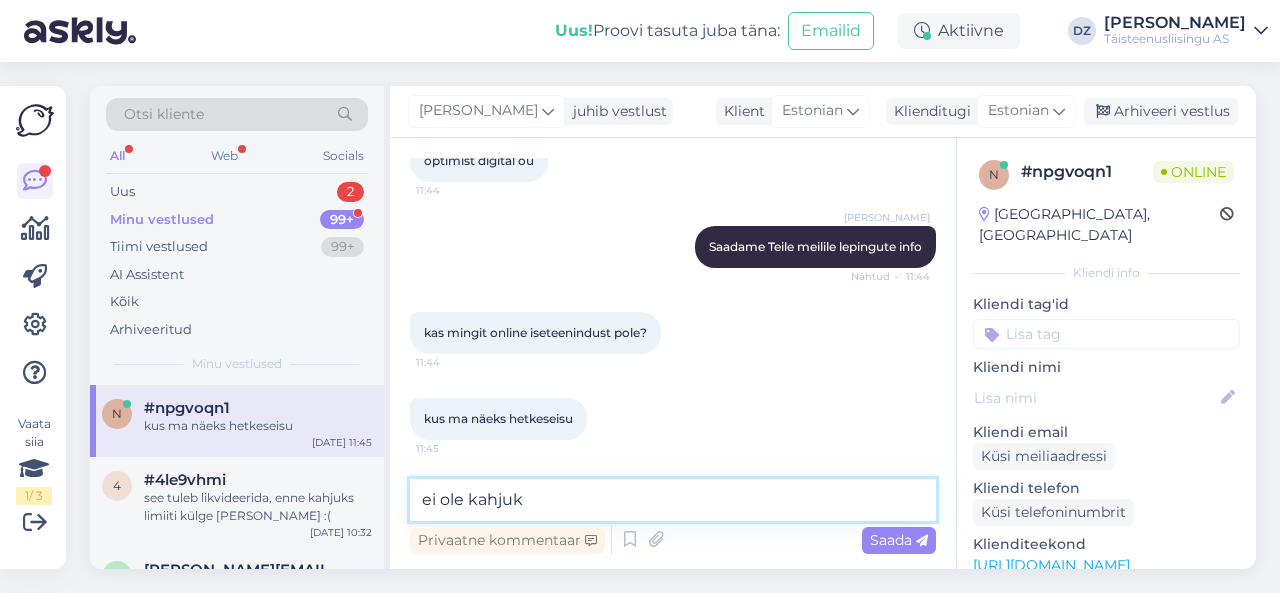 type on "ei ole kahjuks" 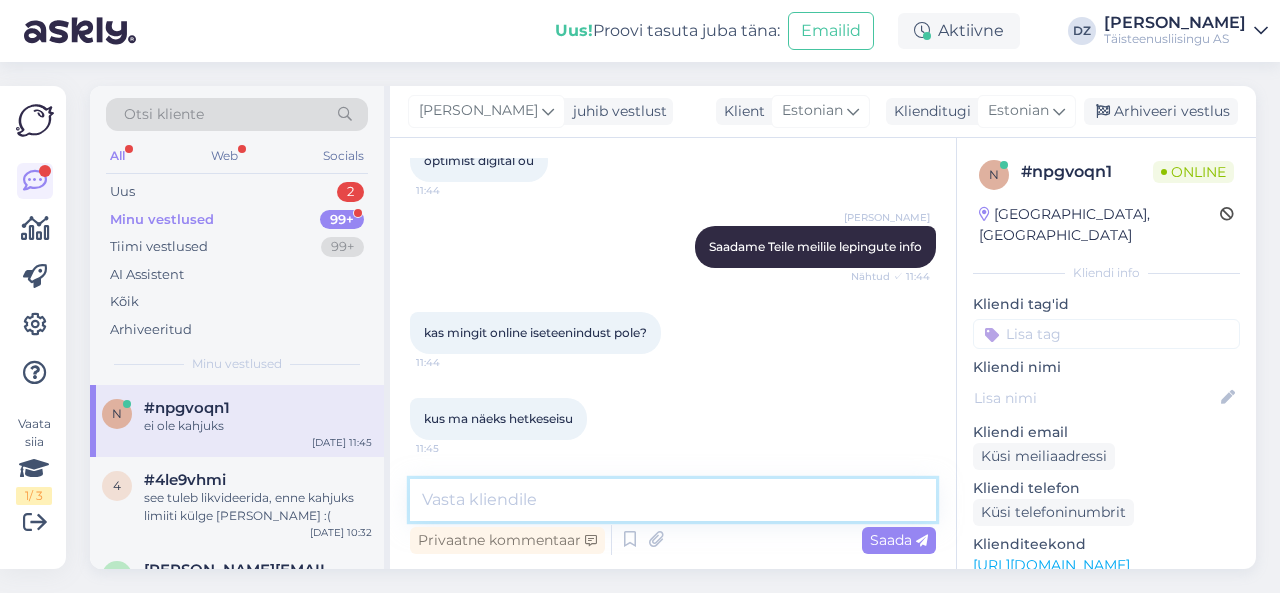 scroll, scrollTop: 694, scrollLeft: 0, axis: vertical 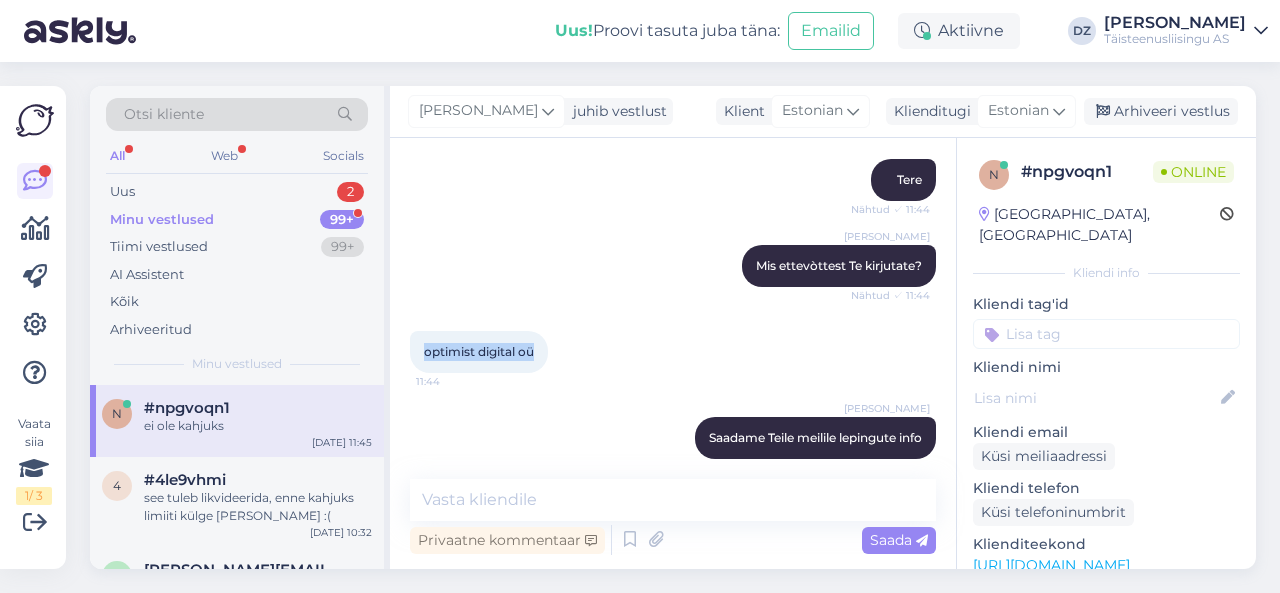 drag, startPoint x: 535, startPoint y: 351, endPoint x: 421, endPoint y: 369, distance: 115.41231 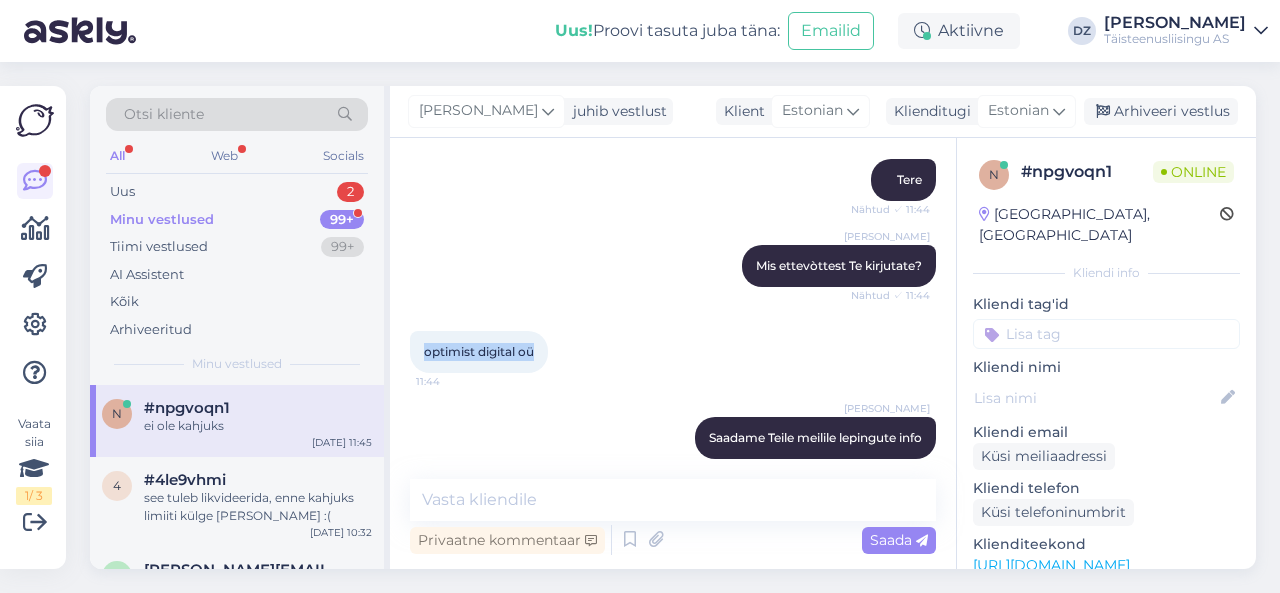click on "optimist digital oü 11:44" at bounding box center (479, 352) 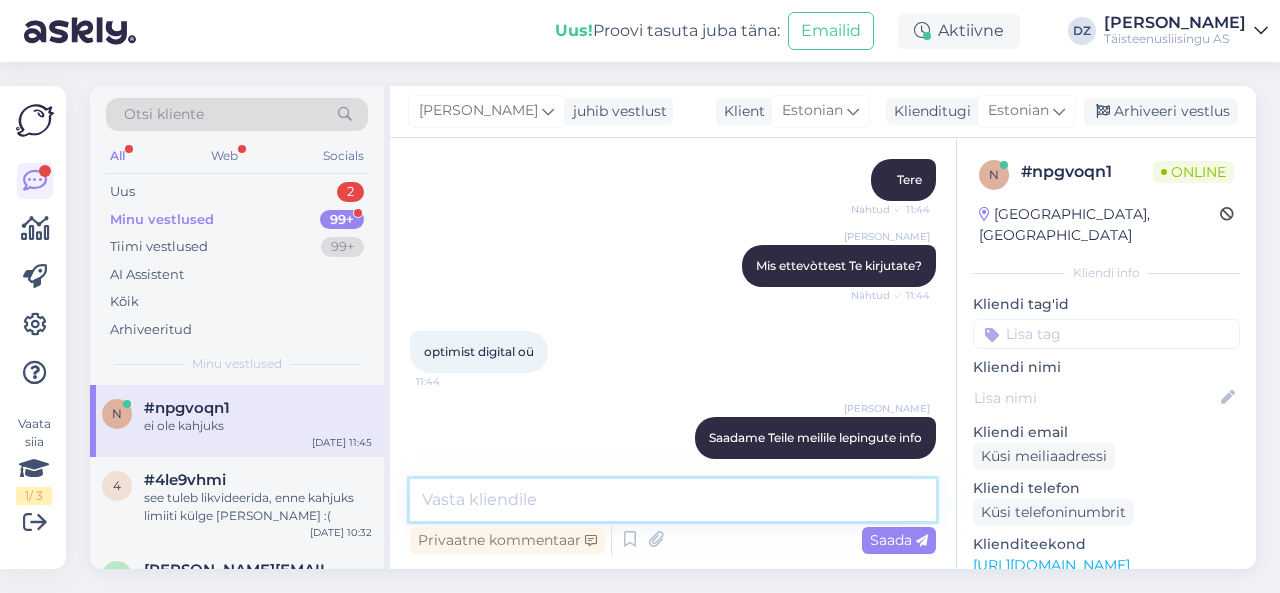click at bounding box center [673, 500] 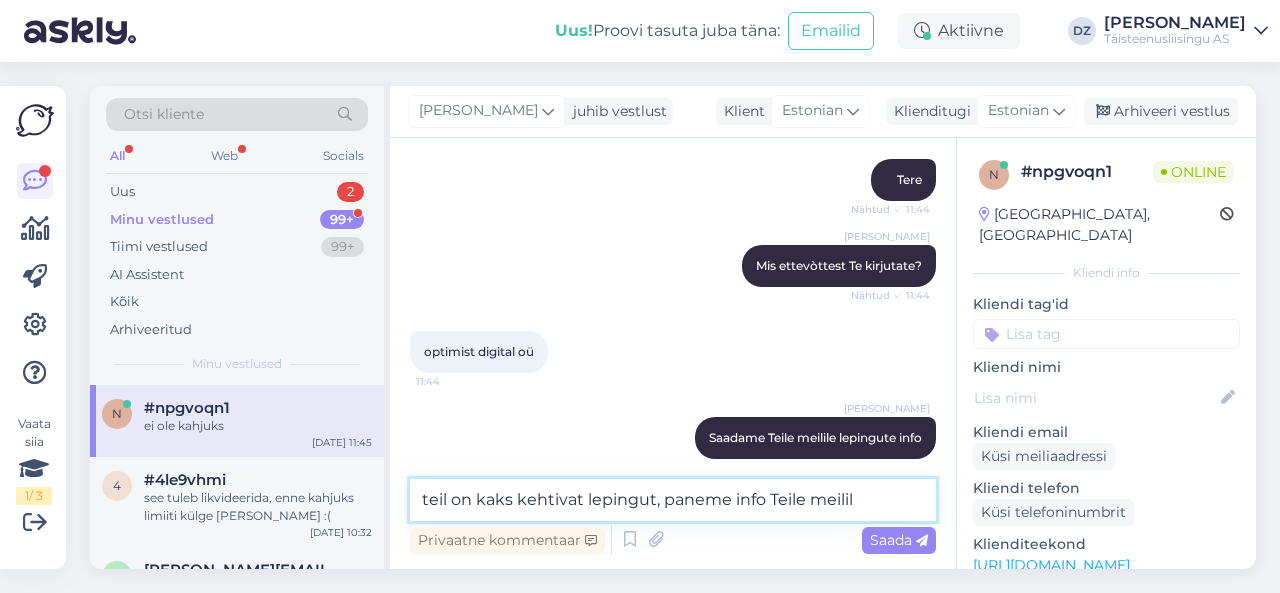 type on "teil on kaks kehtivat lepingut, paneme info Teile meilile" 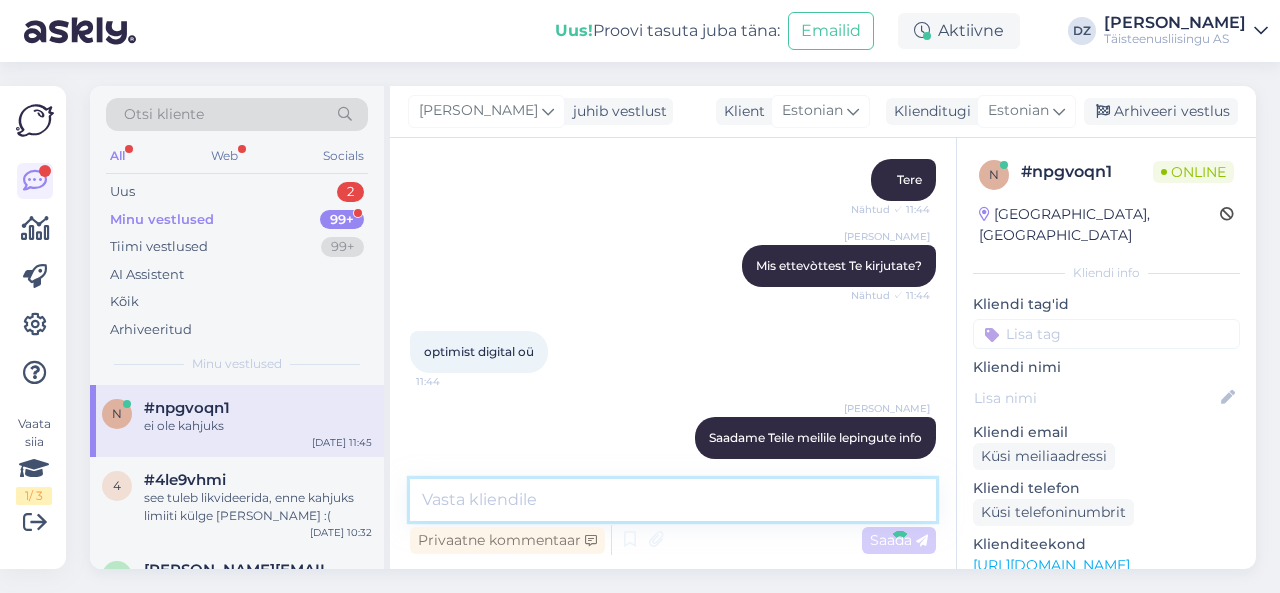 scroll, scrollTop: 780, scrollLeft: 0, axis: vertical 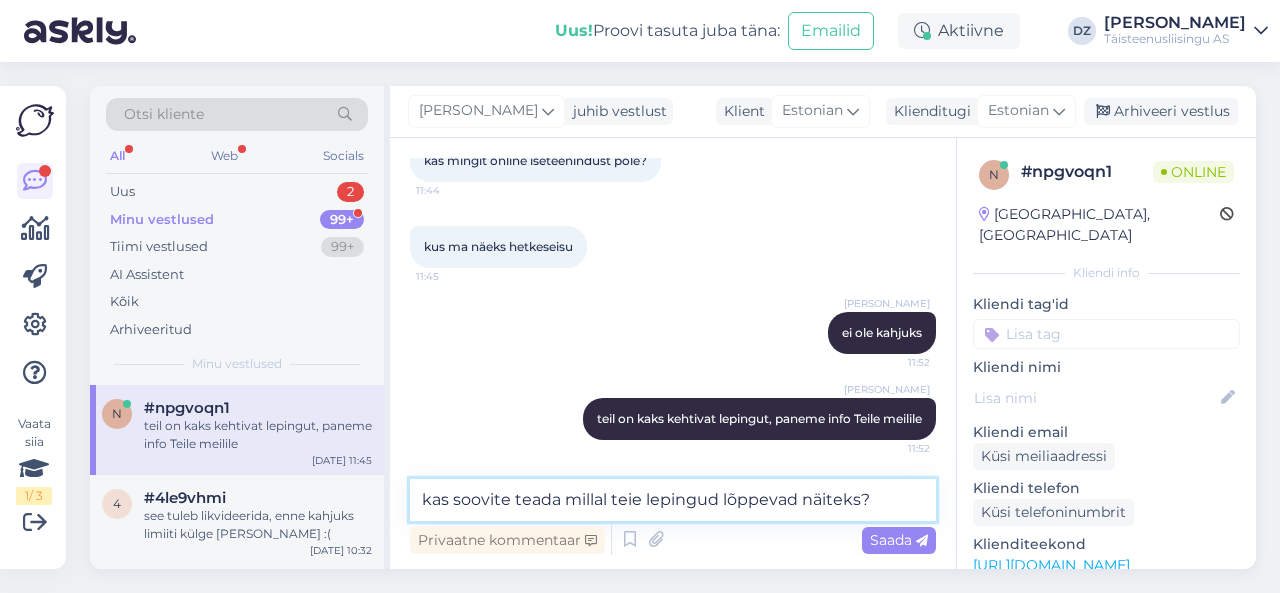 type on "kas soovite teada millal teie lepingud lõppevad näiteks?" 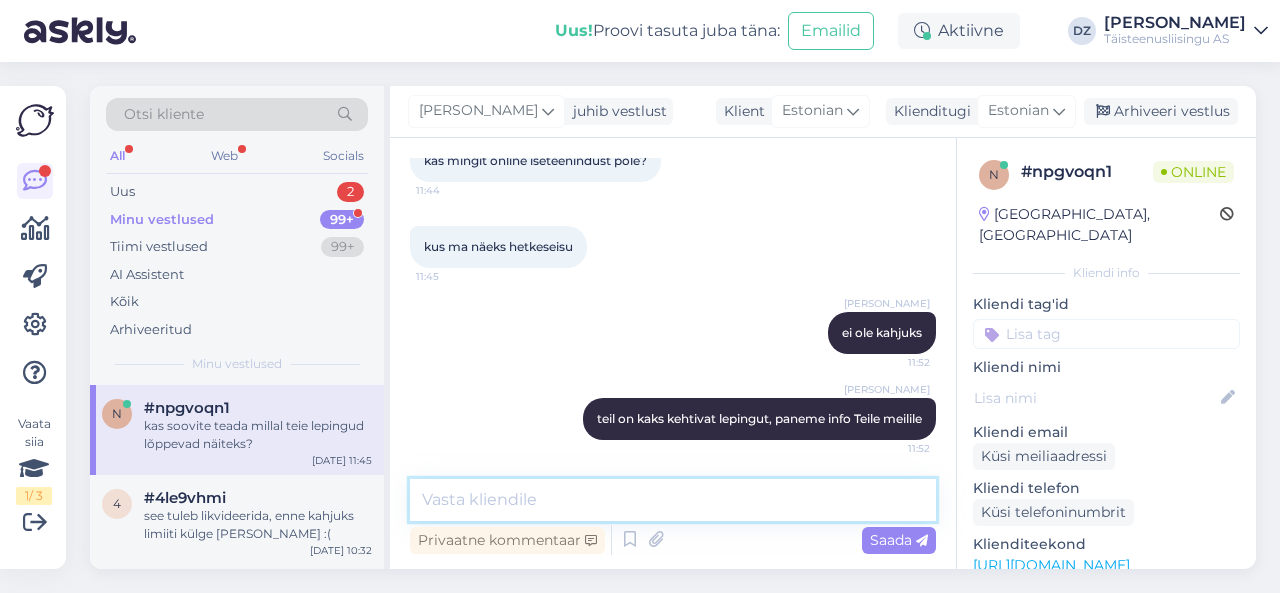 scroll, scrollTop: 866, scrollLeft: 0, axis: vertical 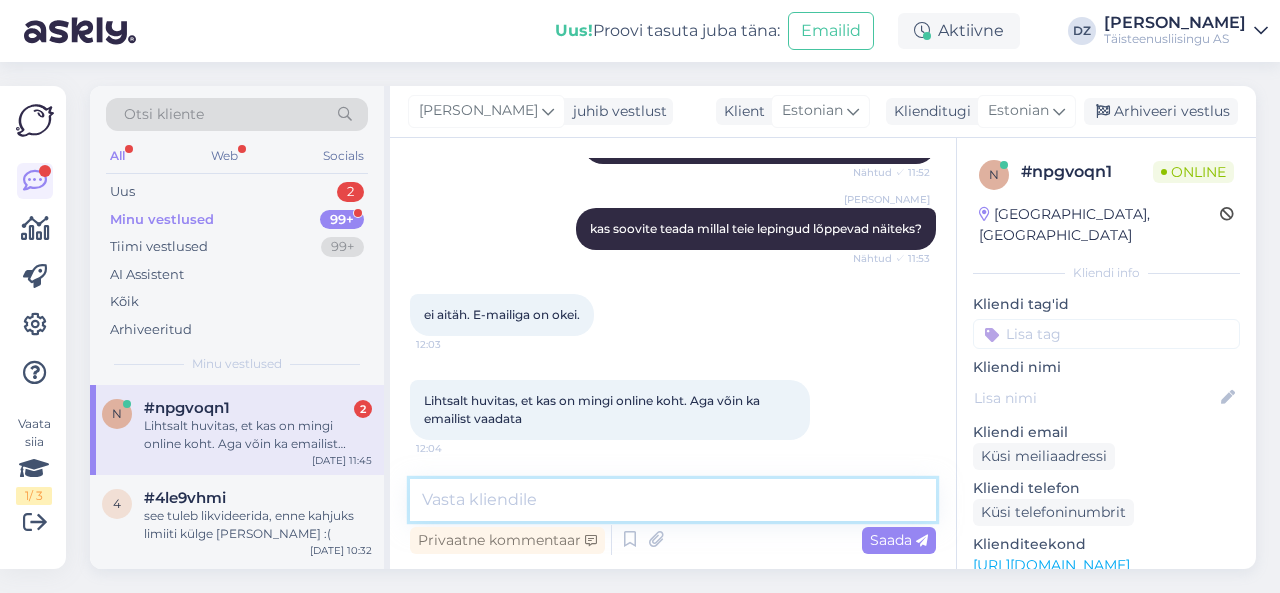 click at bounding box center (673, 500) 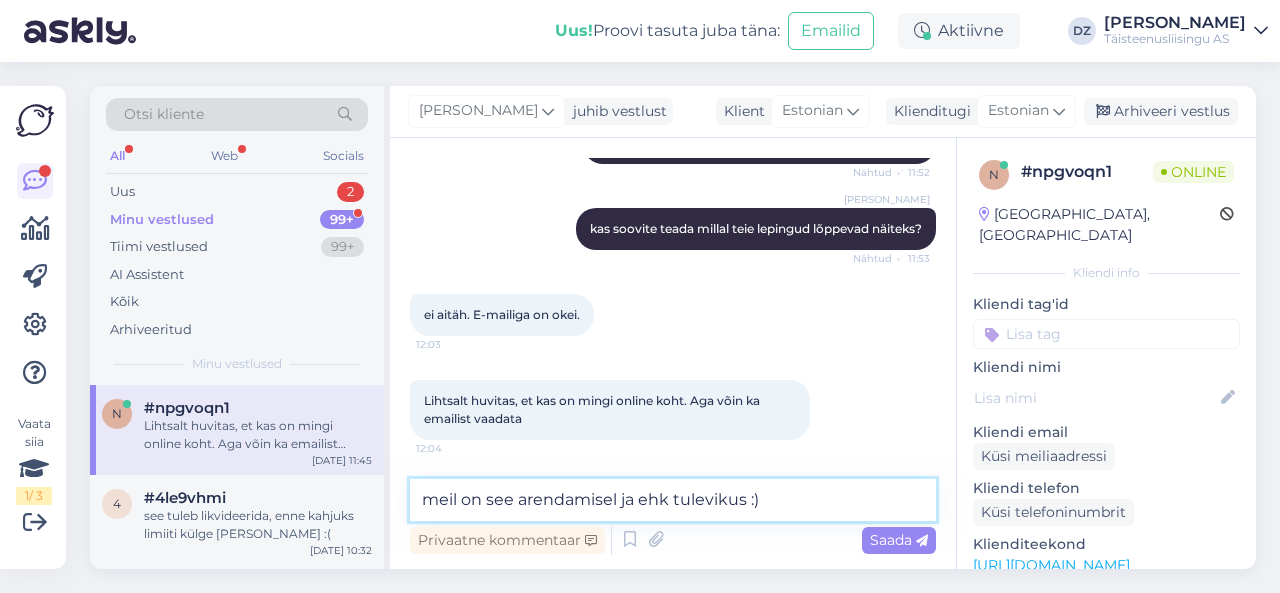 type on "meil on see arendamisel ja ehk tulevikus :)" 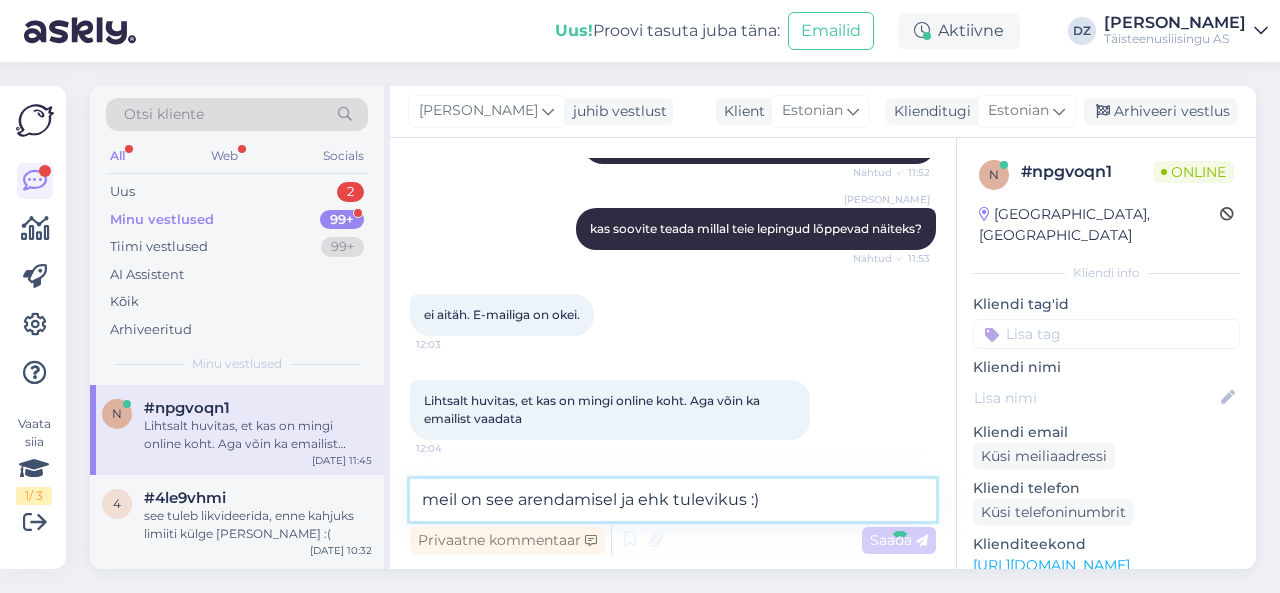 type 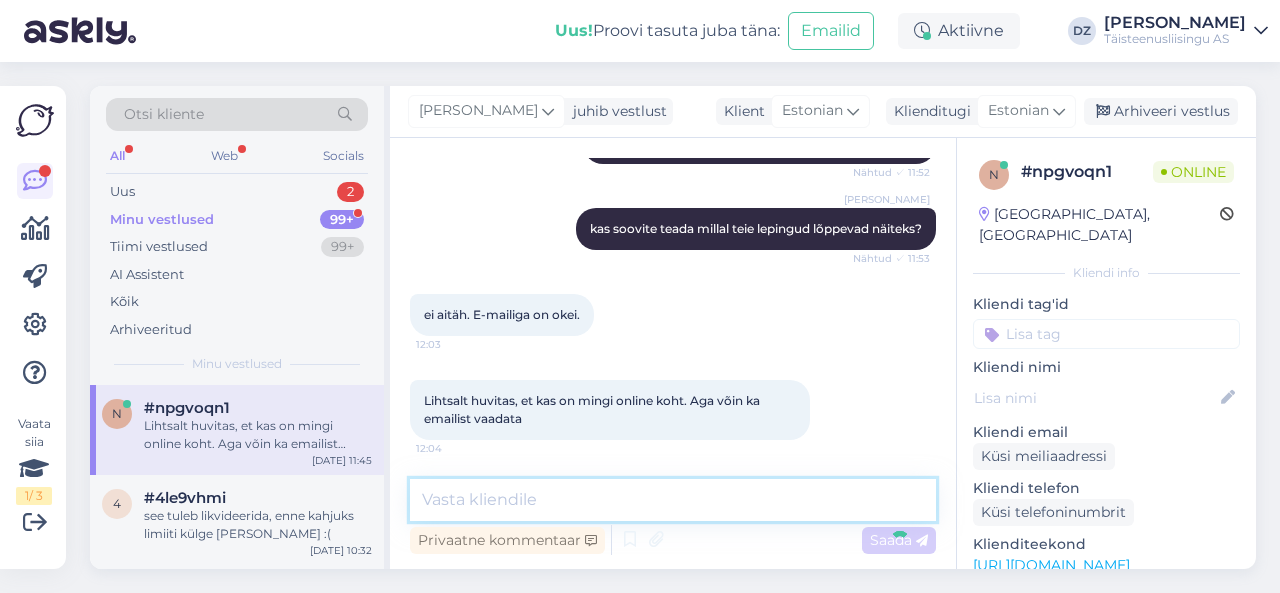 scroll, scrollTop: 1142, scrollLeft: 0, axis: vertical 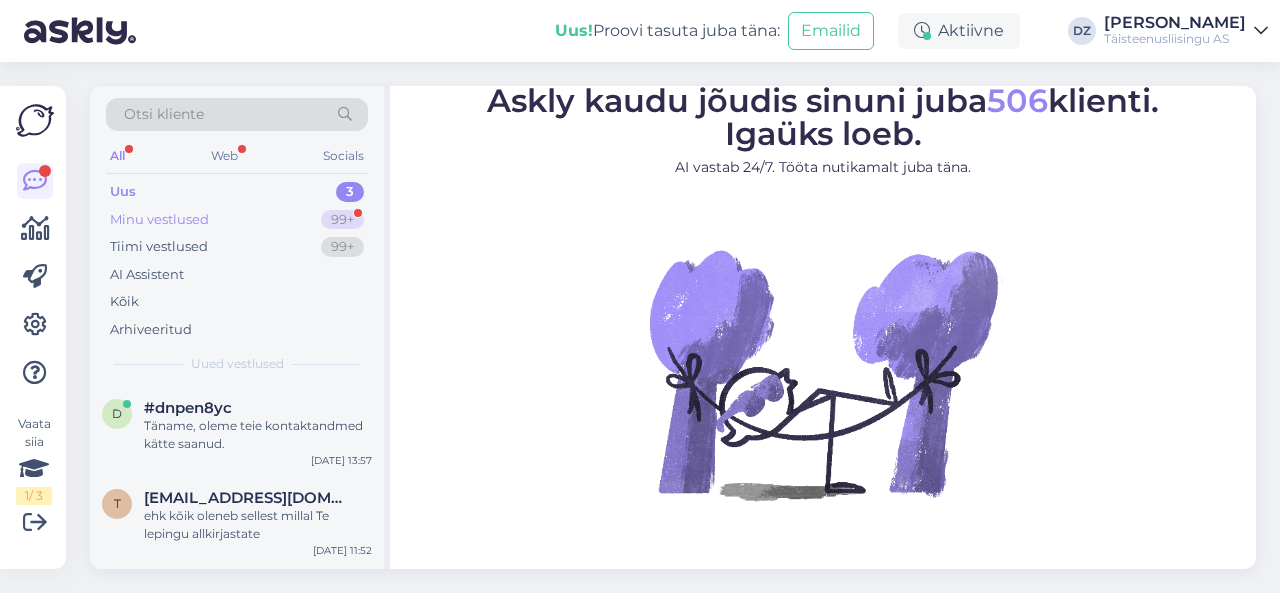 click on "Minu vestlused 99+" at bounding box center [237, 220] 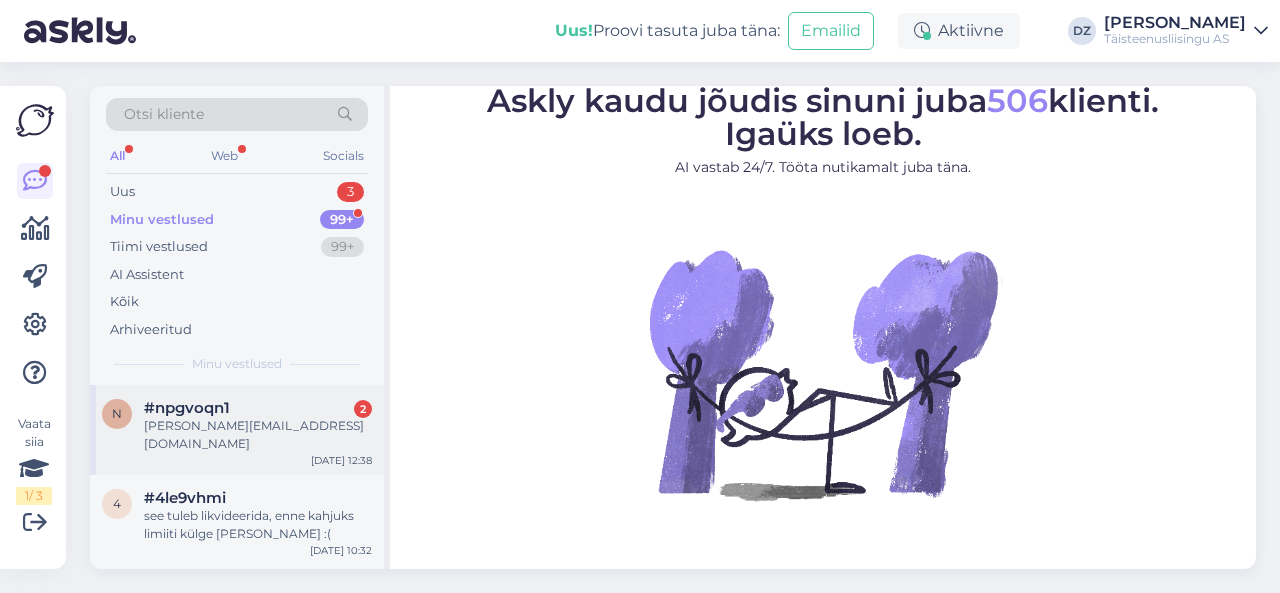 click on "n #npgvoqn1 2 andrei@optimist.digital Jul 15 12:38" at bounding box center [237, 430] 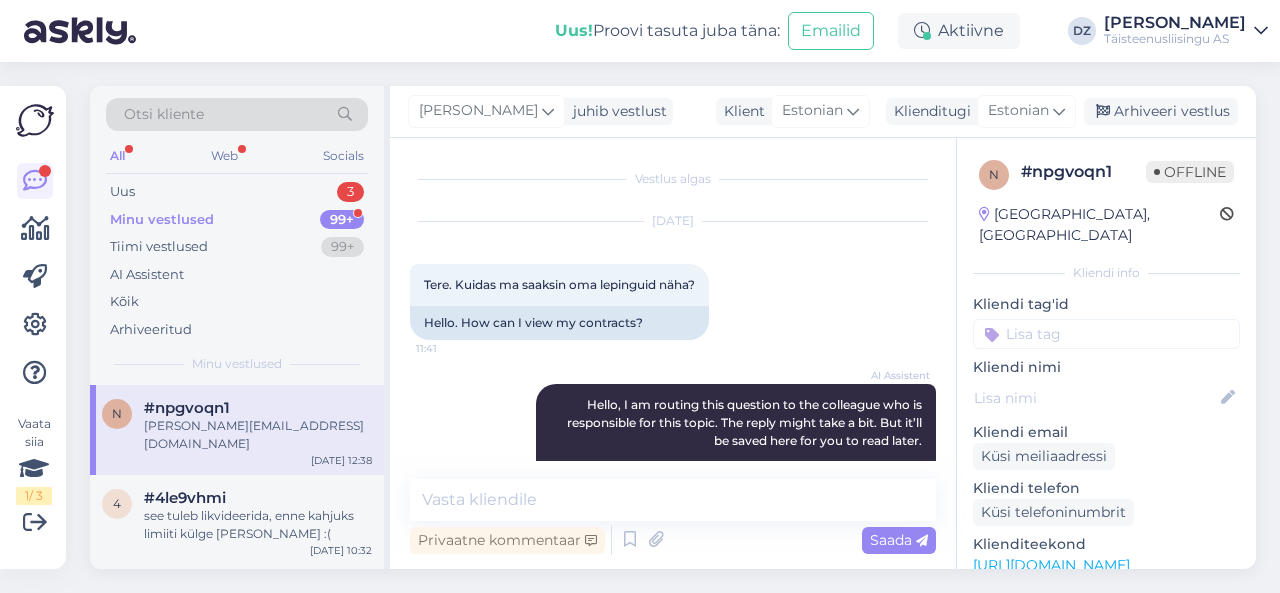 scroll, scrollTop: 1314, scrollLeft: 0, axis: vertical 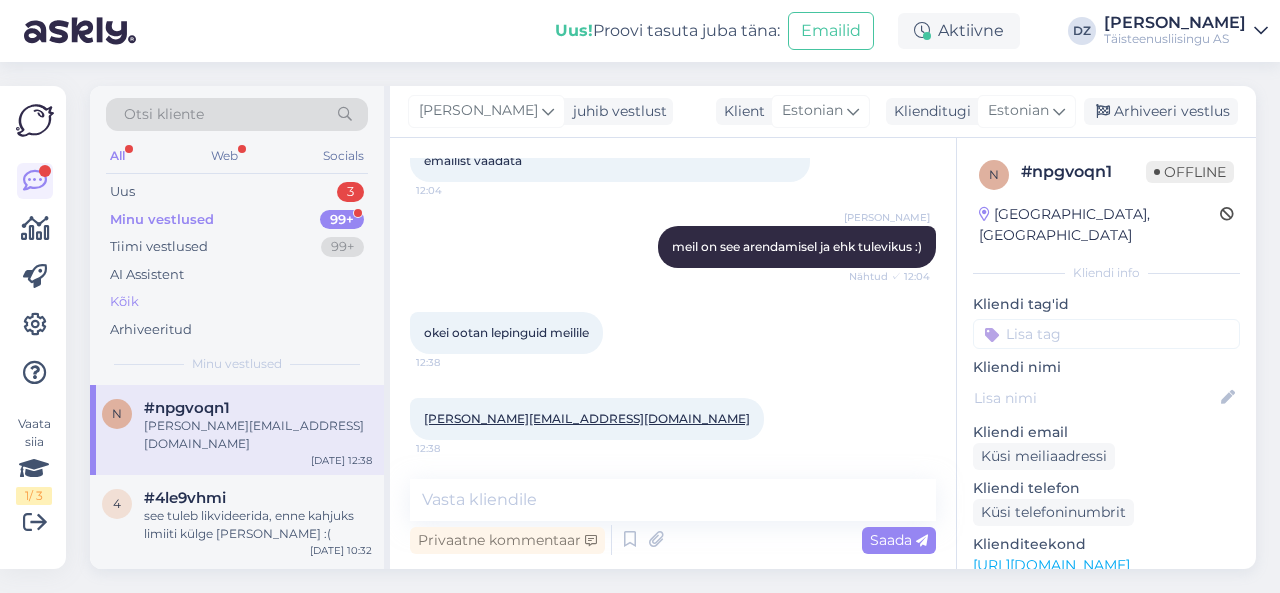 click on "Kõik" at bounding box center (237, 302) 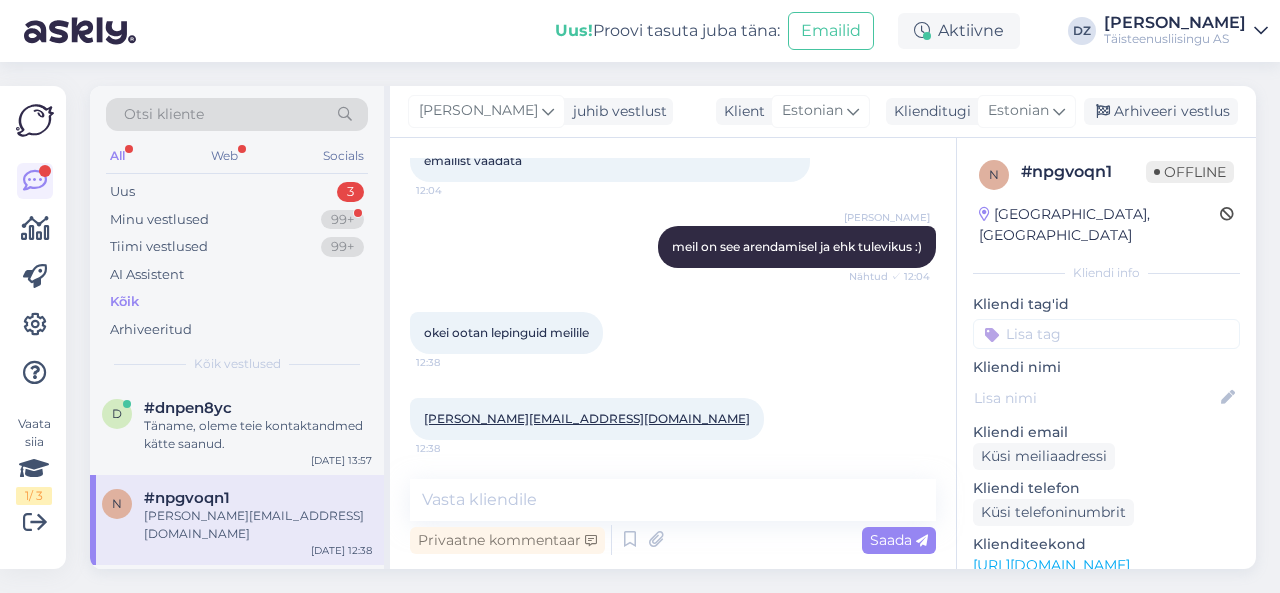 click on "Kõik" at bounding box center (237, 302) 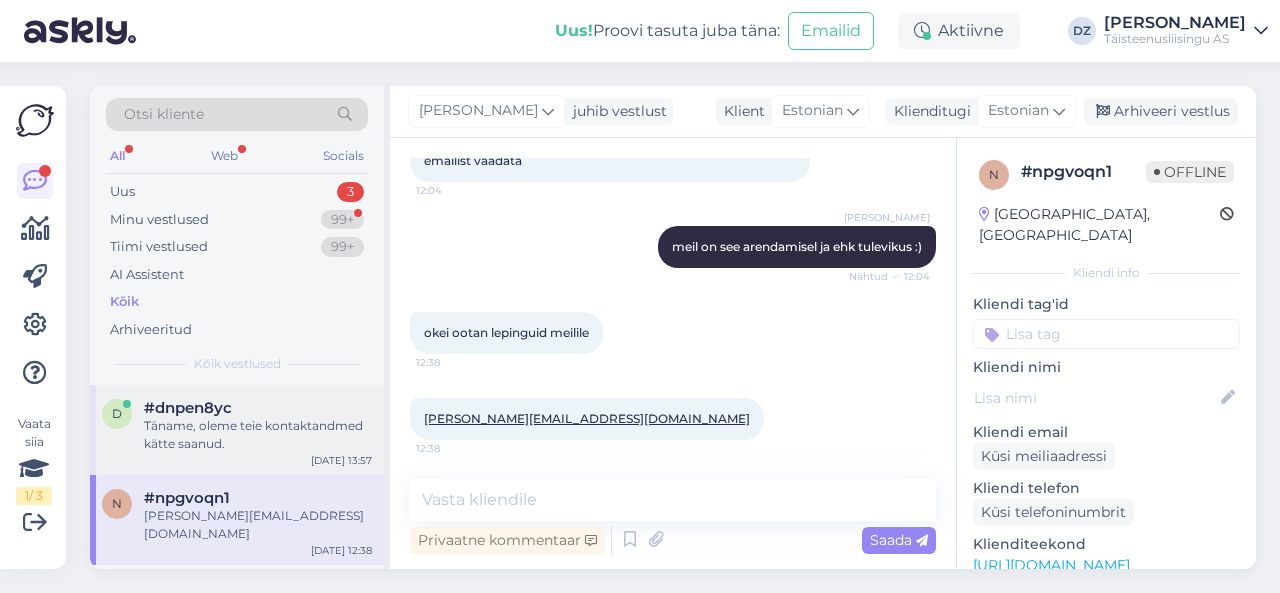 click on "Täname, oleme teie kontaktandmed kätte saanud." at bounding box center (258, 435) 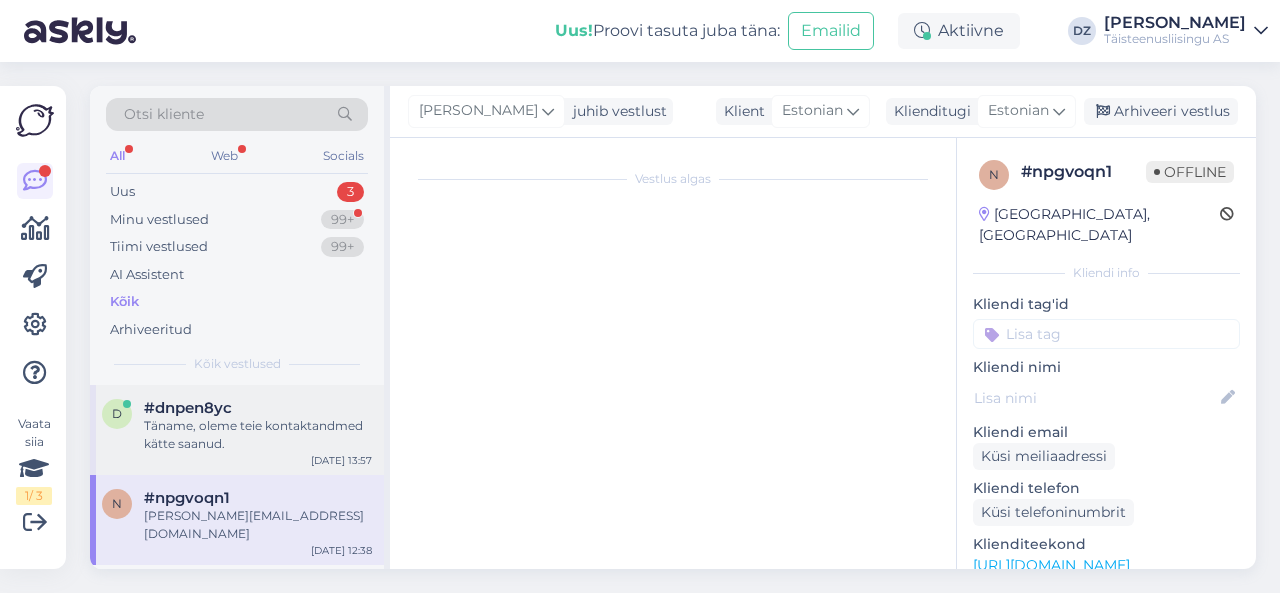 scroll, scrollTop: 304, scrollLeft: 0, axis: vertical 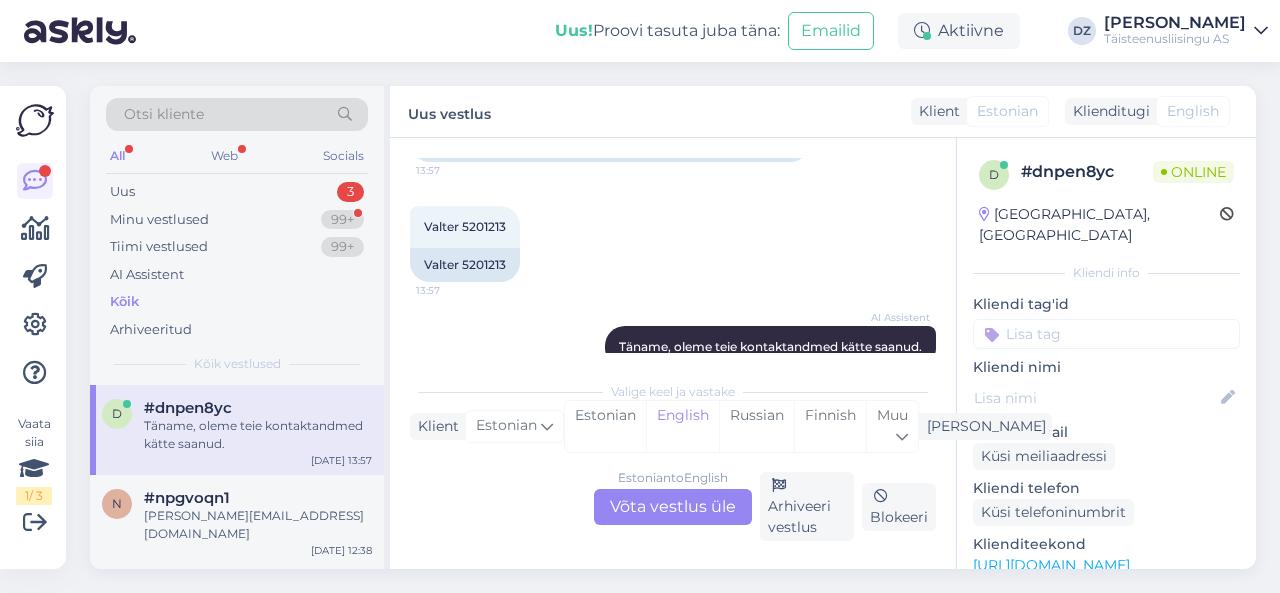 click on "Estonian  to  English Võta vestlus üle" at bounding box center [673, 507] 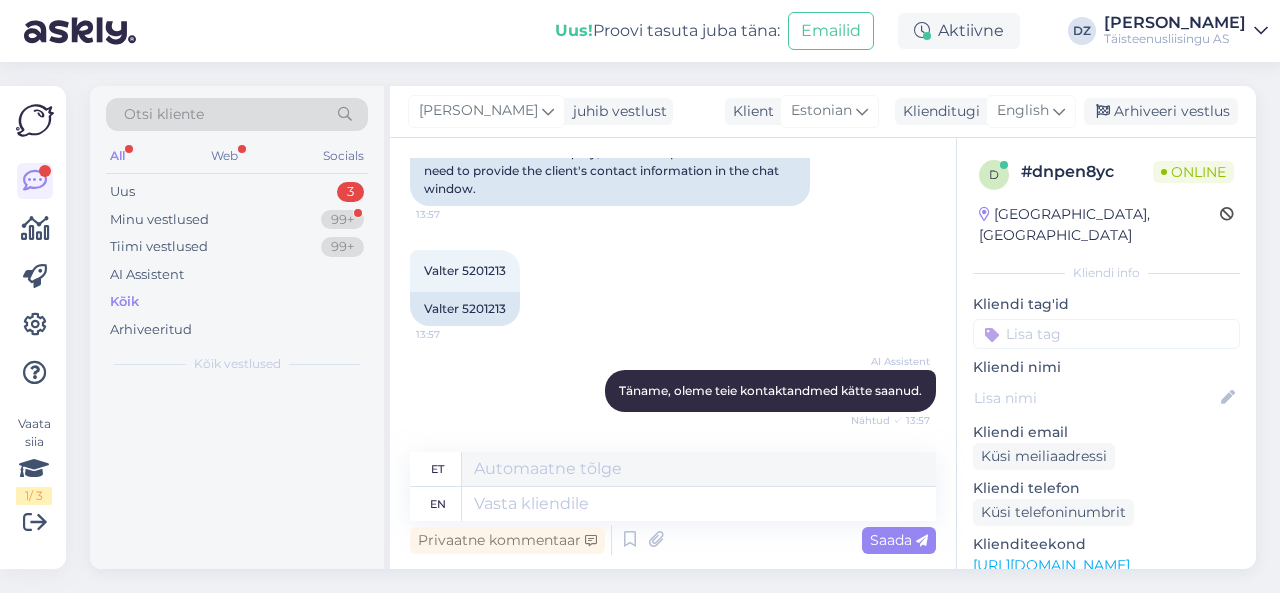 scroll, scrollTop: 223, scrollLeft: 0, axis: vertical 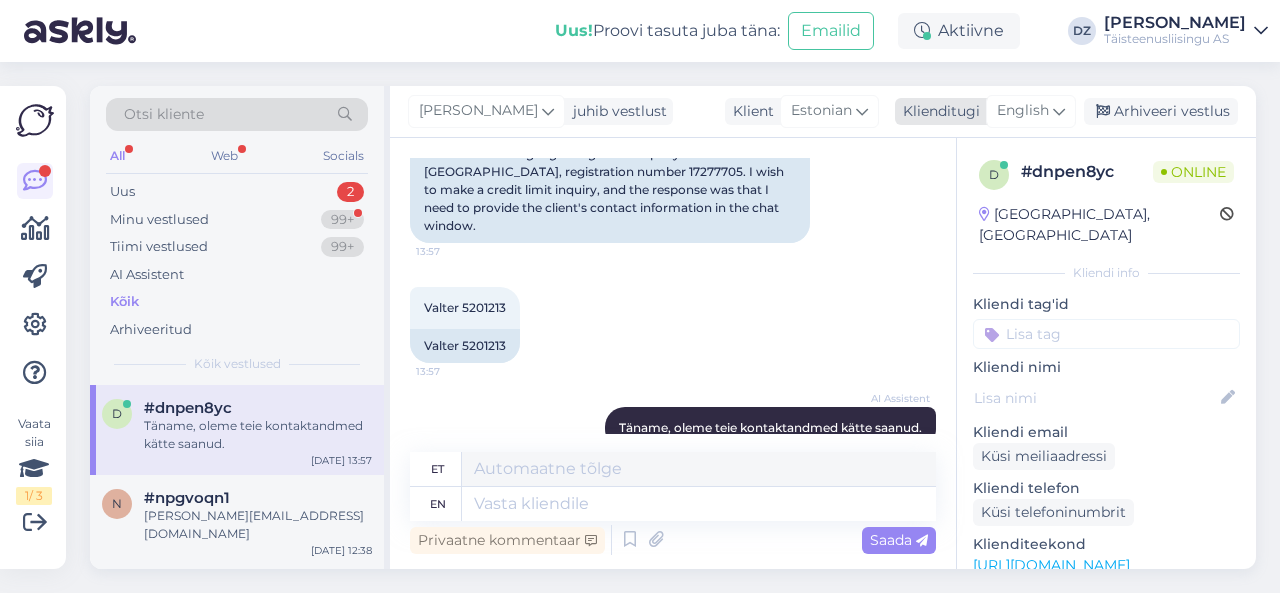 click on "English" at bounding box center [1023, 111] 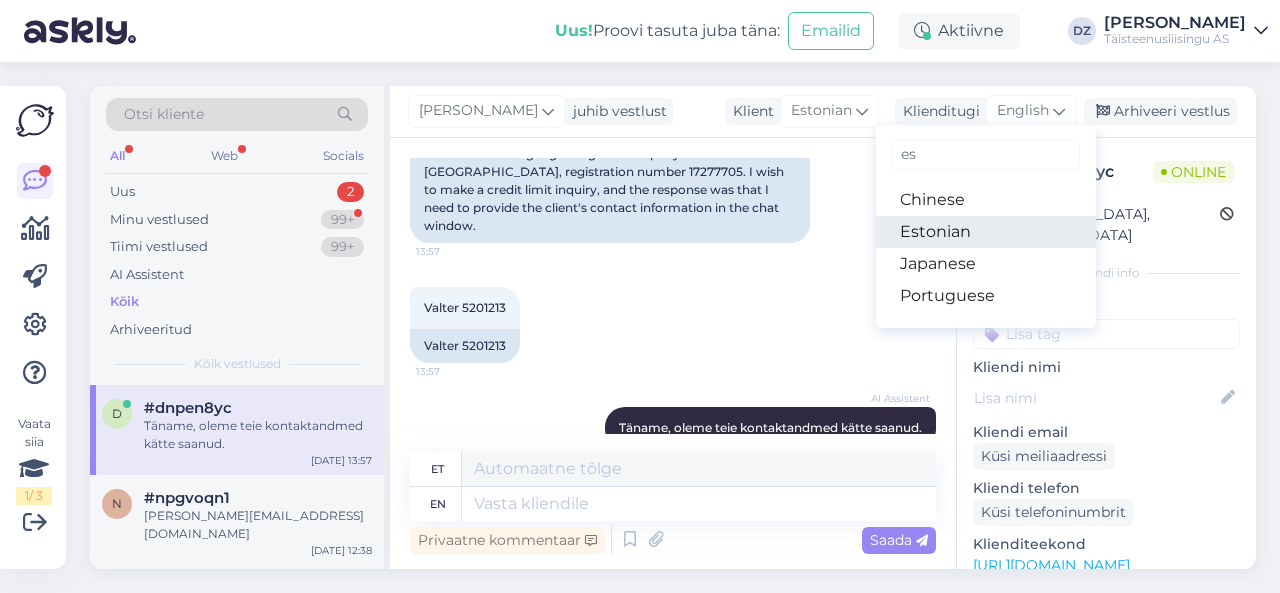 type on "es" 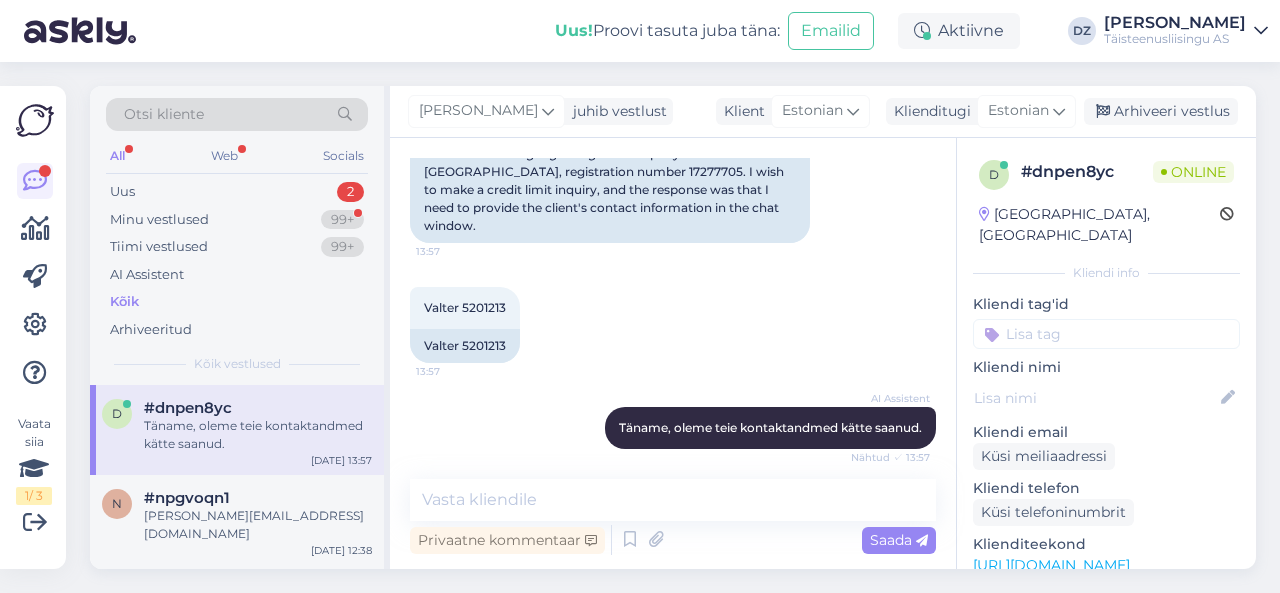 scroll, scrollTop: 196, scrollLeft: 0, axis: vertical 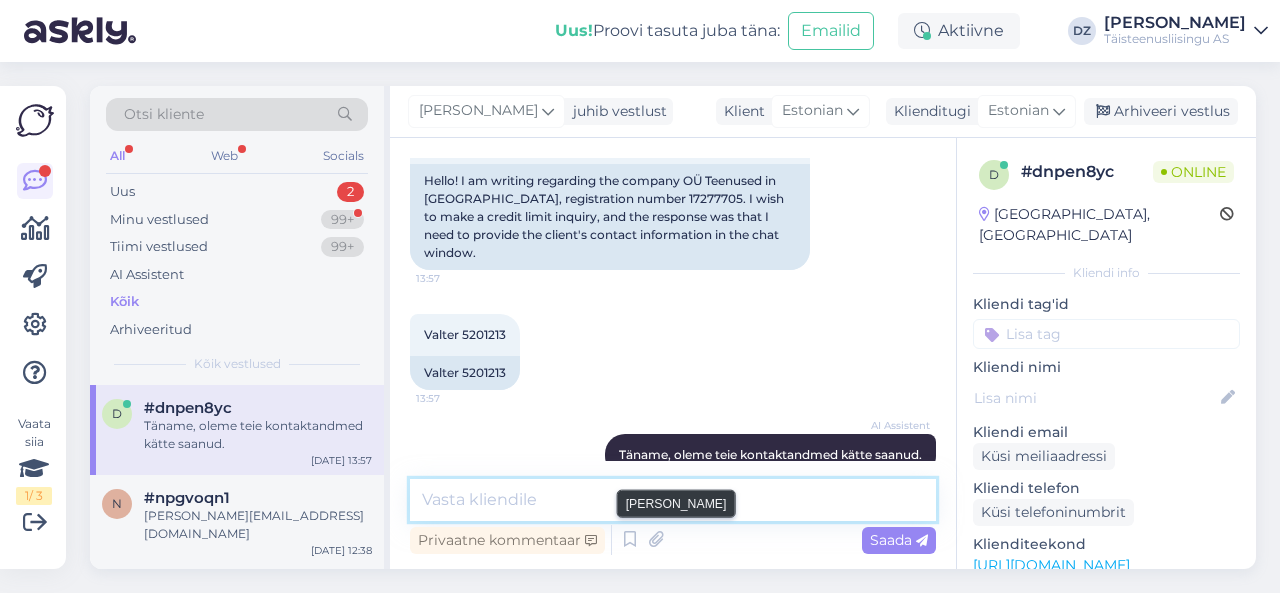 click at bounding box center (673, 500) 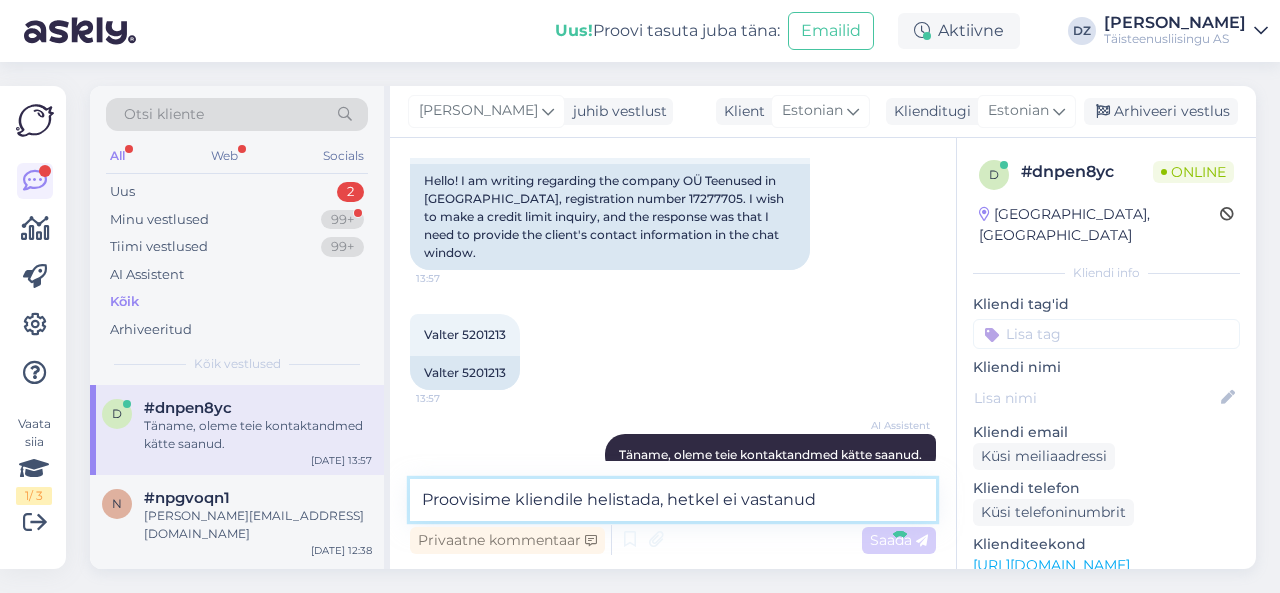 type on "Proovisime kliendile helistada, hetkel ei vastanudk" 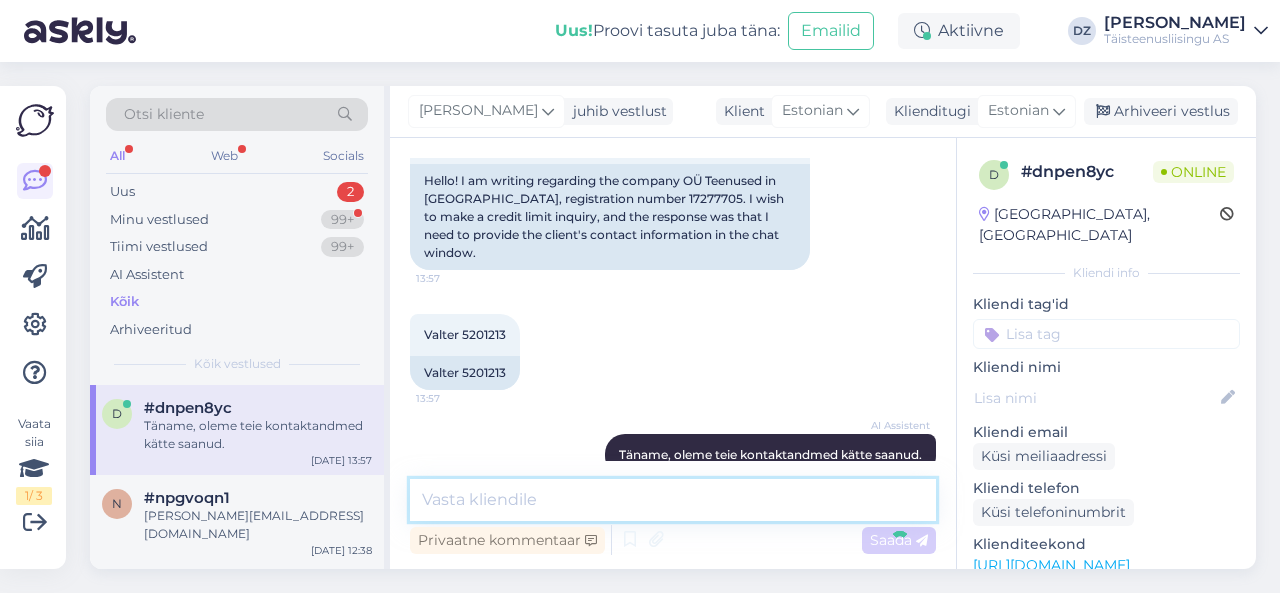 scroll, scrollTop: 282, scrollLeft: 0, axis: vertical 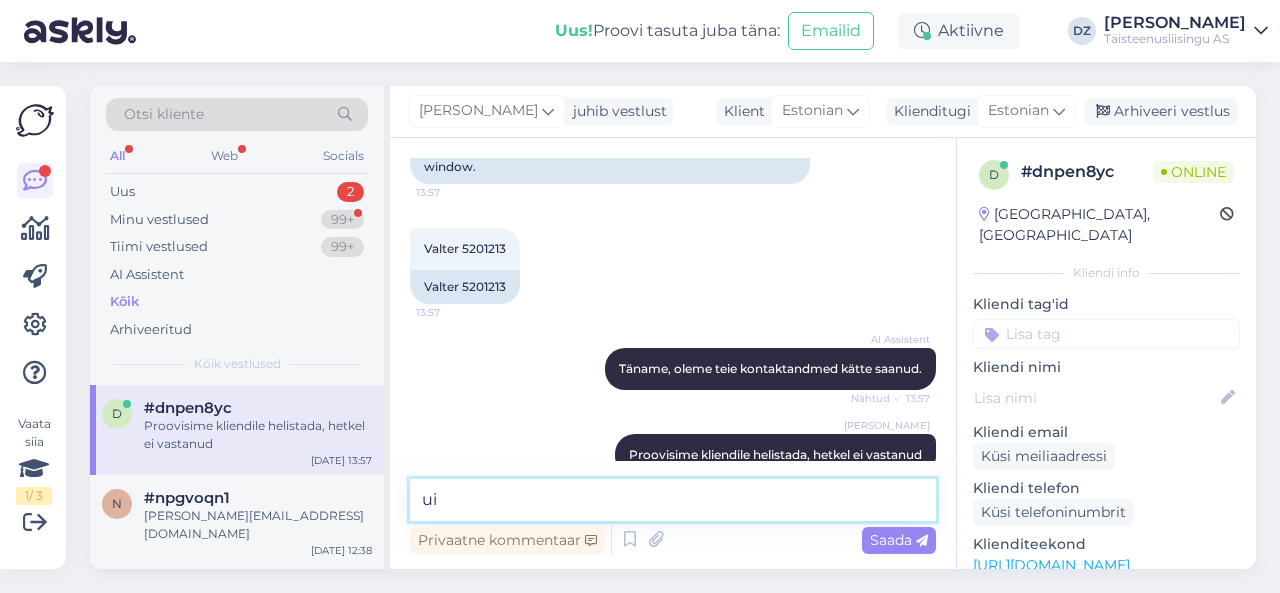 type on "u" 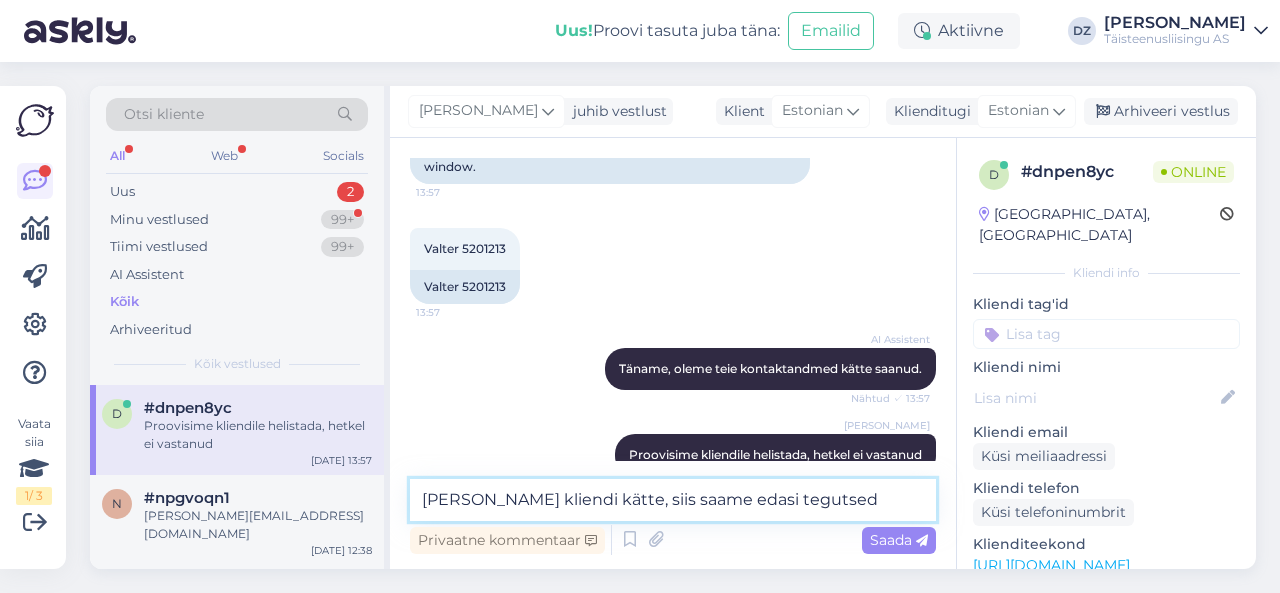 type on "[PERSON_NAME] kliendi kätte, siis saame edasi tegutseda" 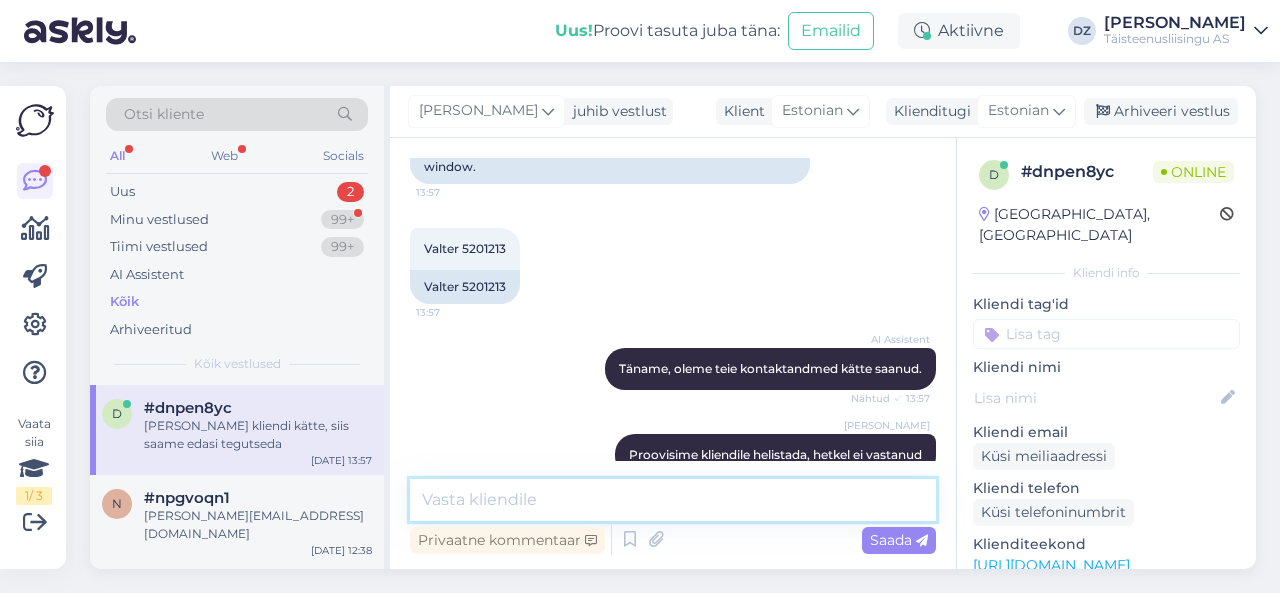 scroll, scrollTop: 368, scrollLeft: 0, axis: vertical 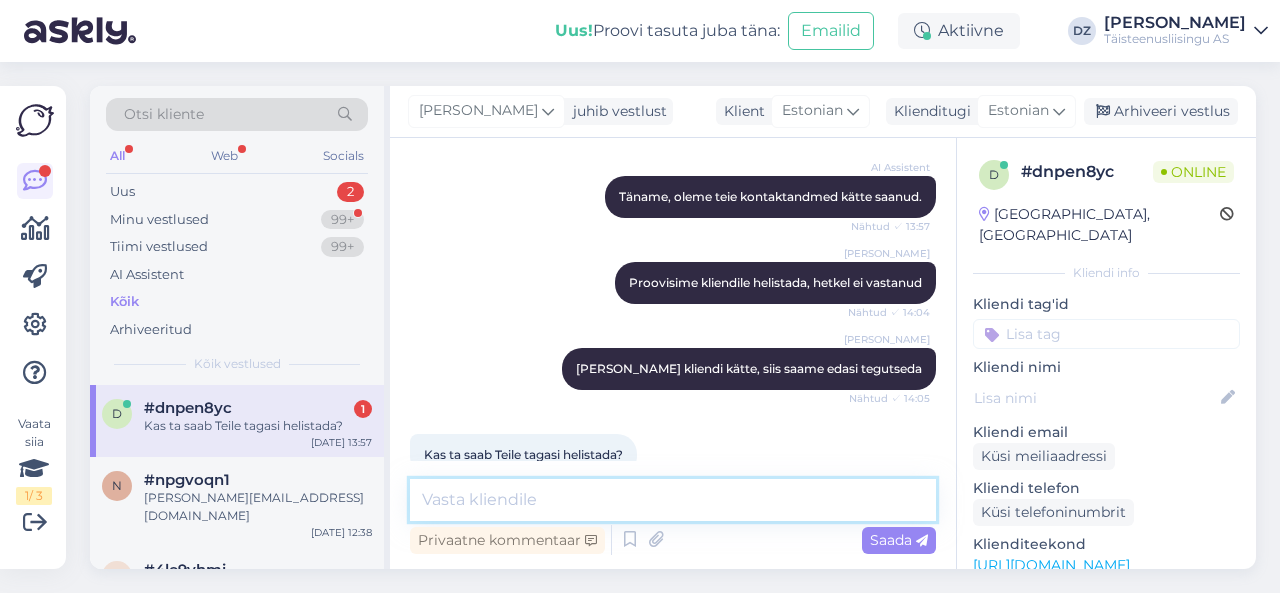 click at bounding box center (673, 500) 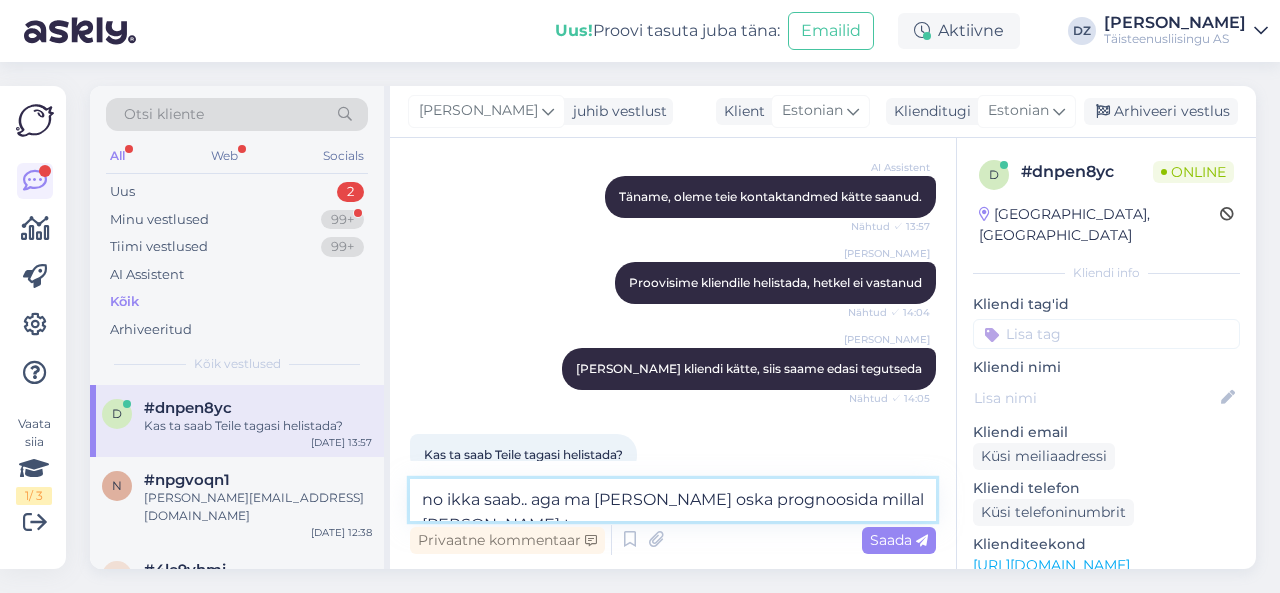 scroll, scrollTop: 475, scrollLeft: 0, axis: vertical 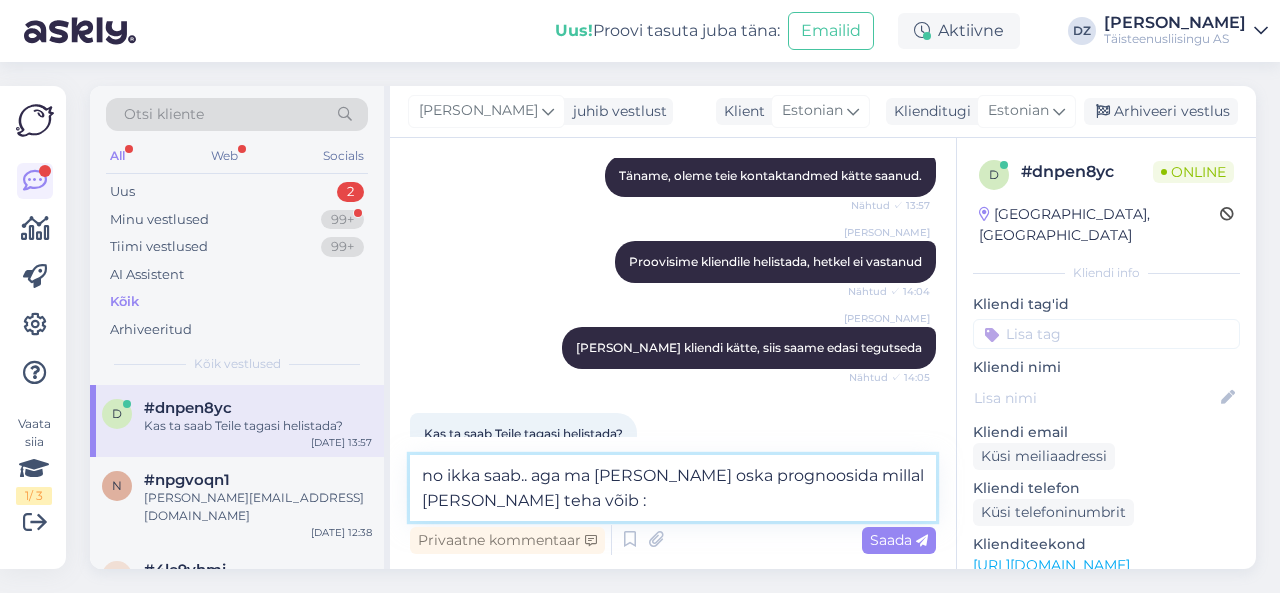 type on "no ikka saab.. aga ma [PERSON_NAME] oska prognoosida millal [PERSON_NAME] teha võib :)" 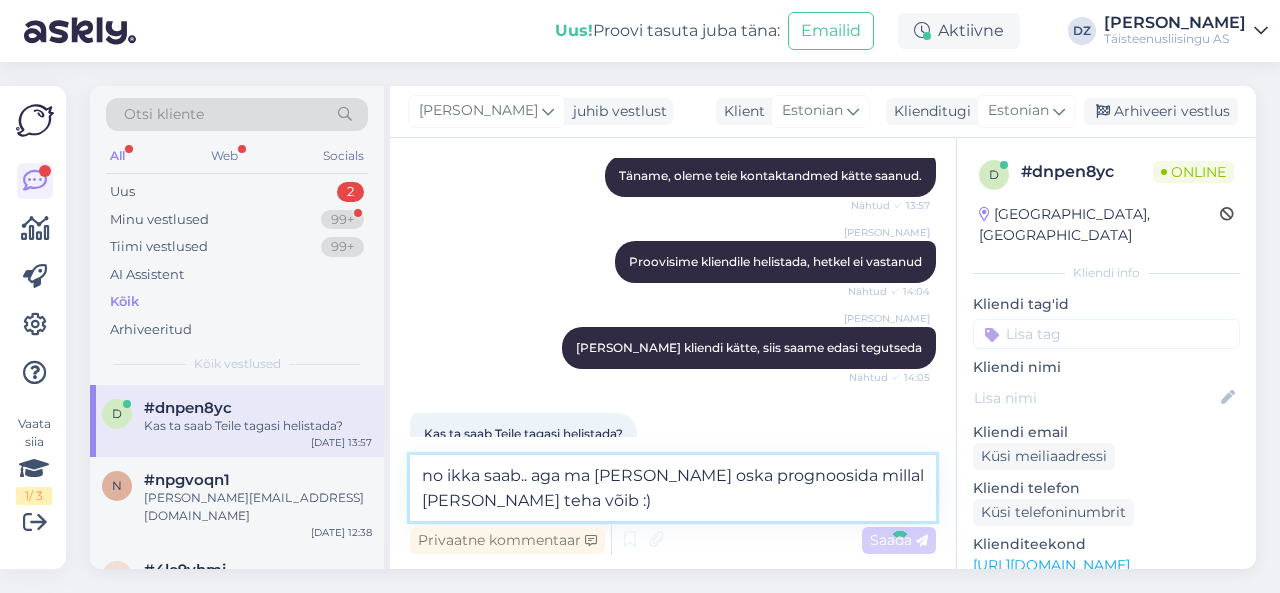 type 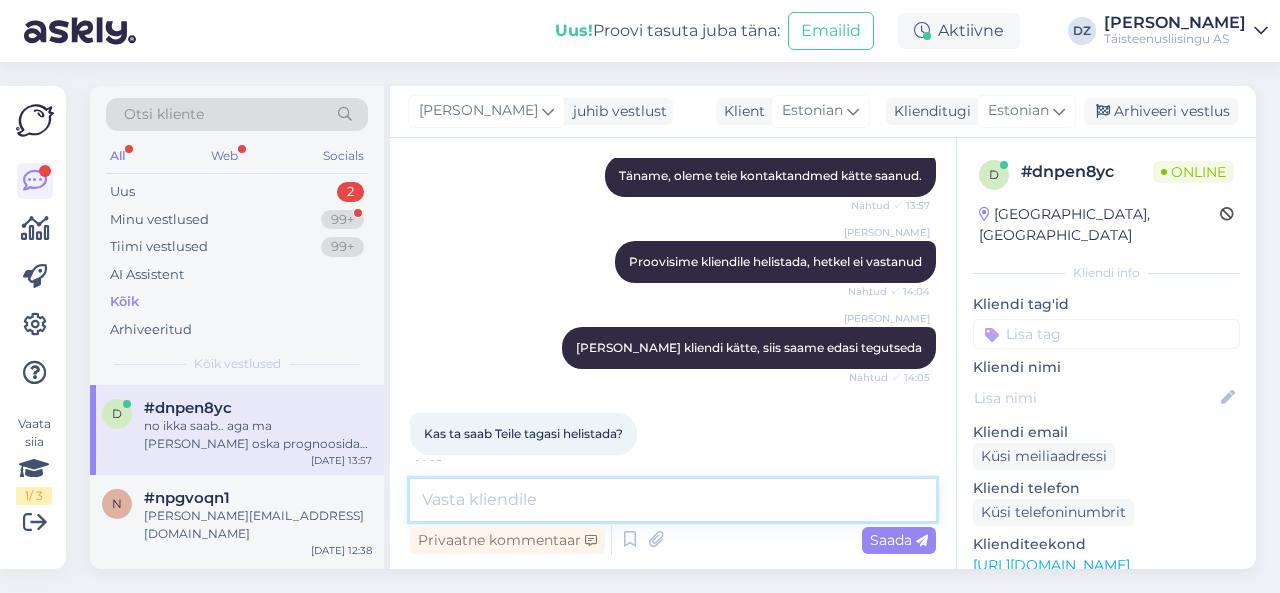 scroll, scrollTop: 558, scrollLeft: 0, axis: vertical 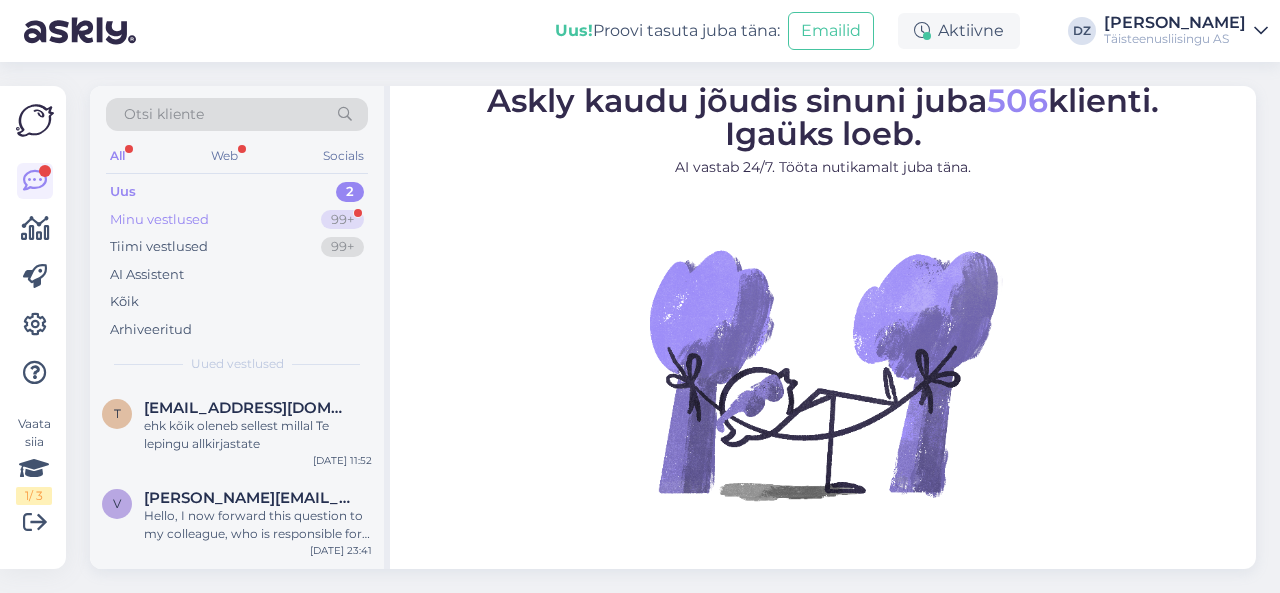click on "Minu vestlused 99+" at bounding box center [237, 220] 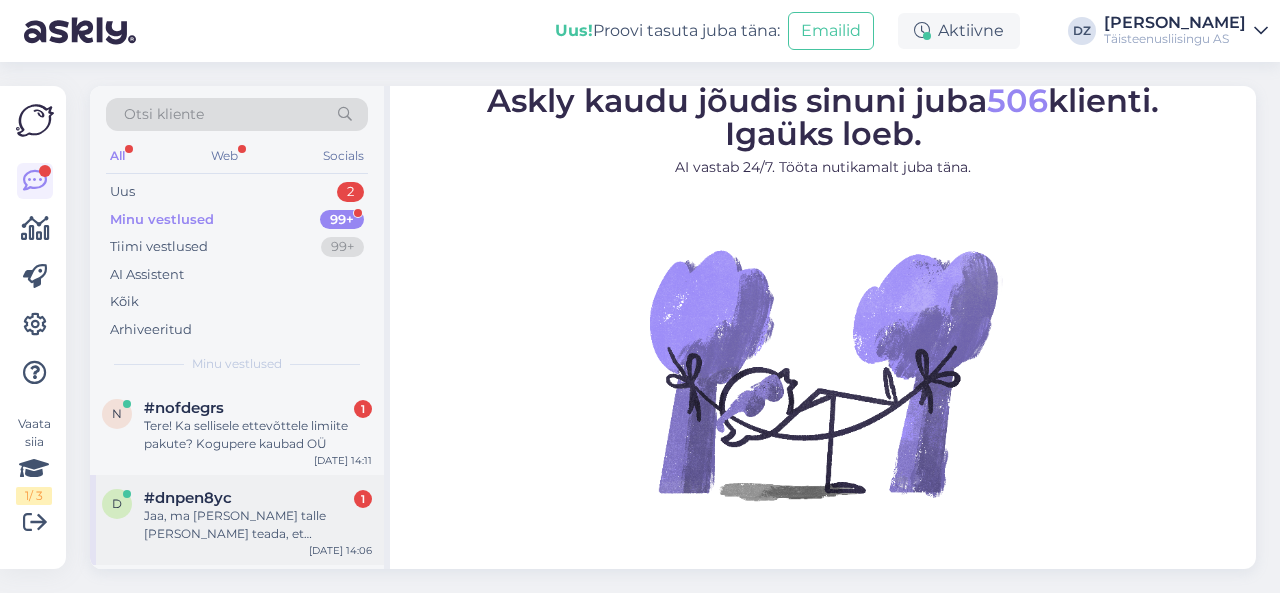 click on "Jaa, ma [PERSON_NAME] talle [PERSON_NAME] teada, et [PERSON_NAME] helistasite" at bounding box center [258, 525] 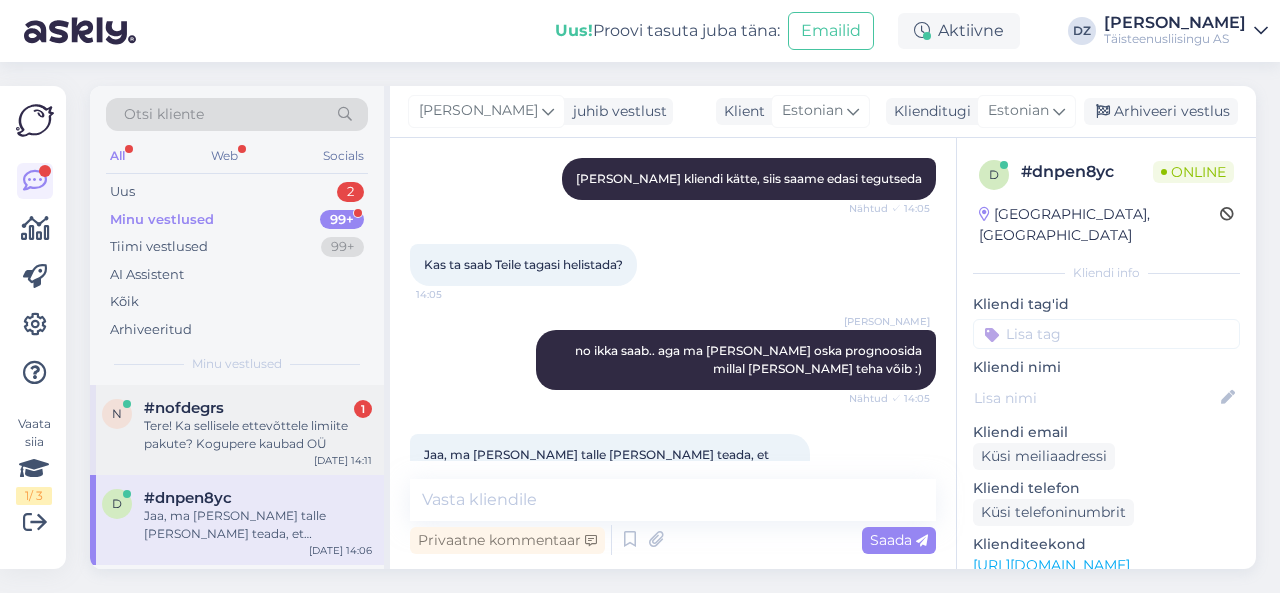 click on "Tere! Ka sellisele ettevõttele limiite pakute? Kogupere kaubad OÜ" at bounding box center (258, 435) 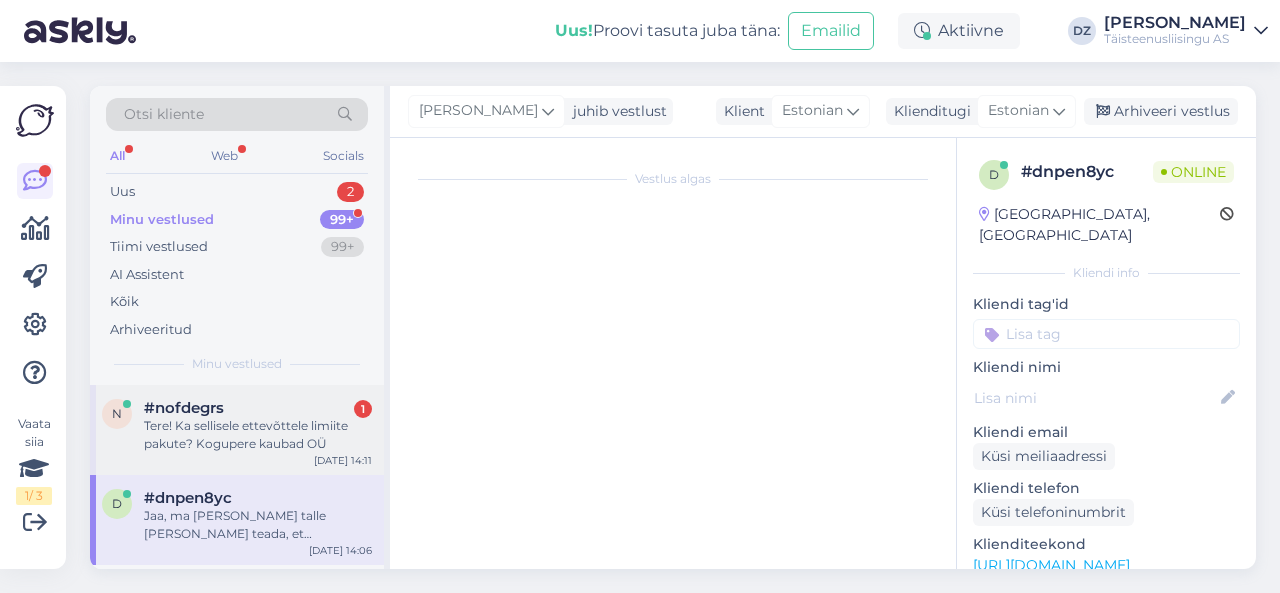 scroll, scrollTop: 894, scrollLeft: 0, axis: vertical 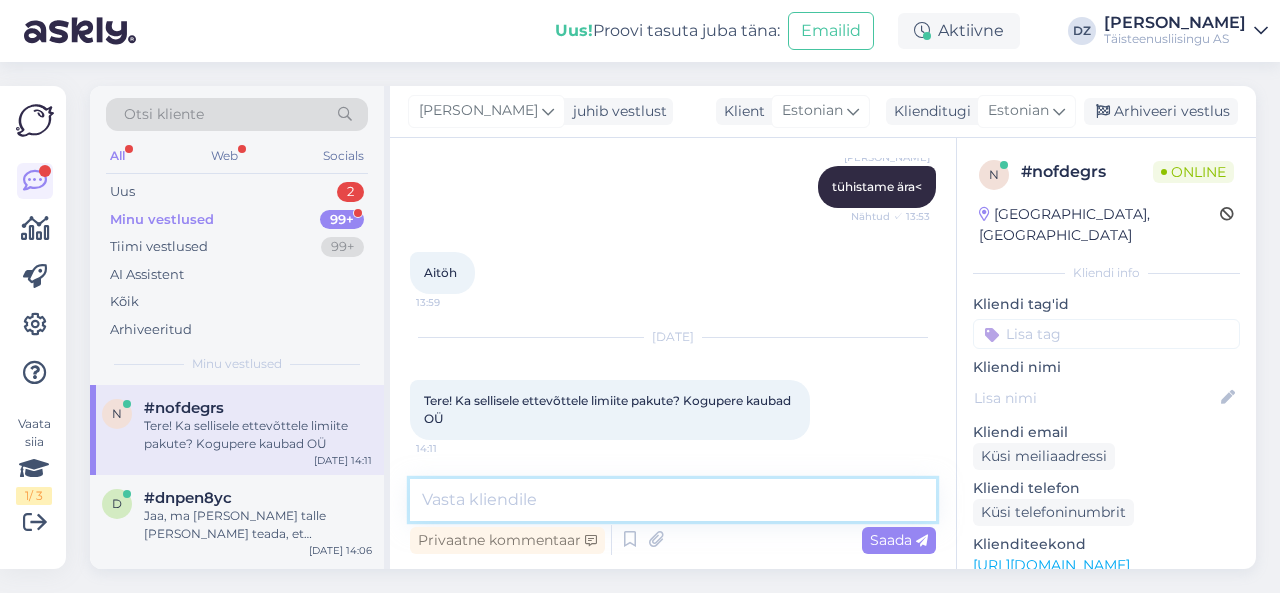 click at bounding box center (673, 500) 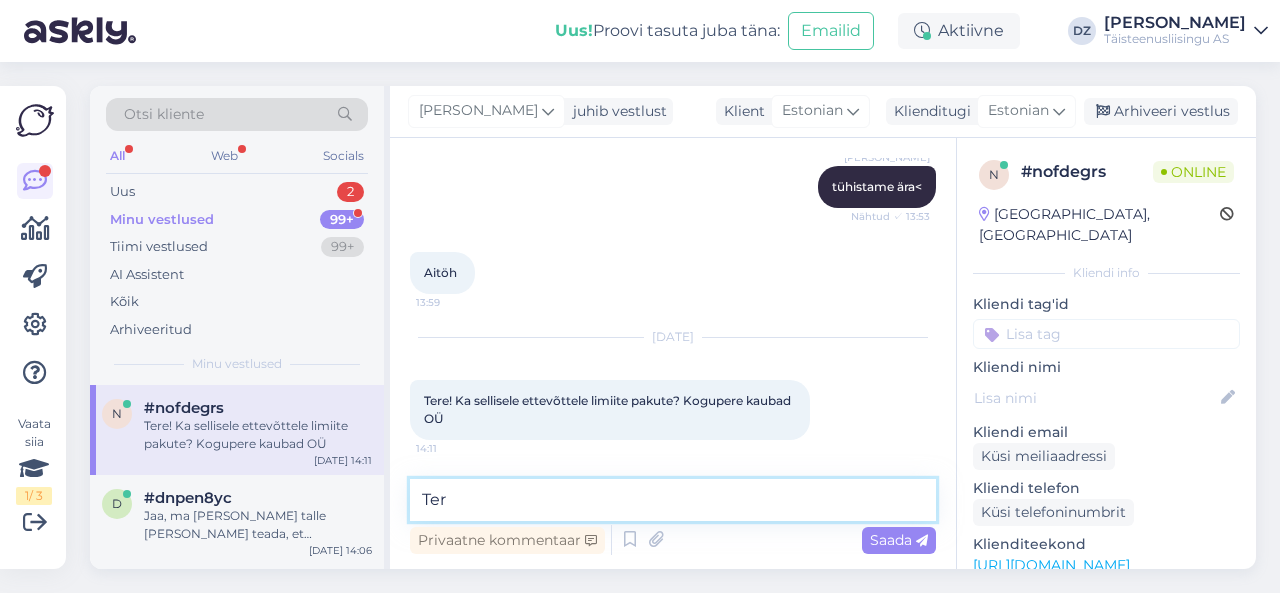 type on "Tere" 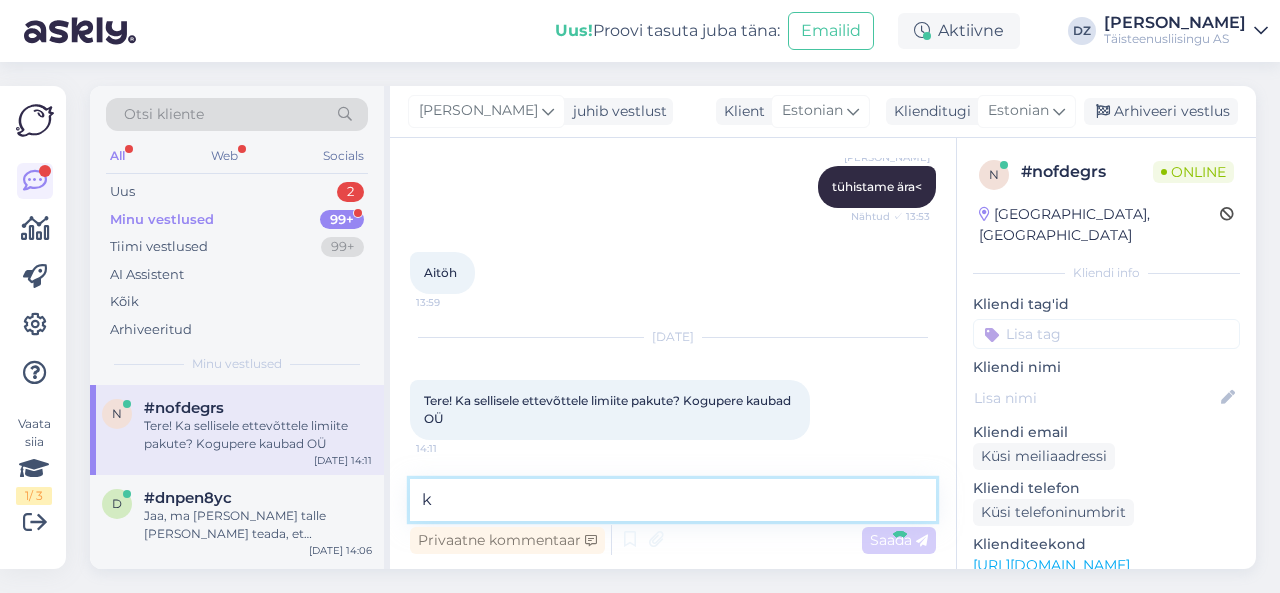 scroll, scrollTop: 980, scrollLeft: 0, axis: vertical 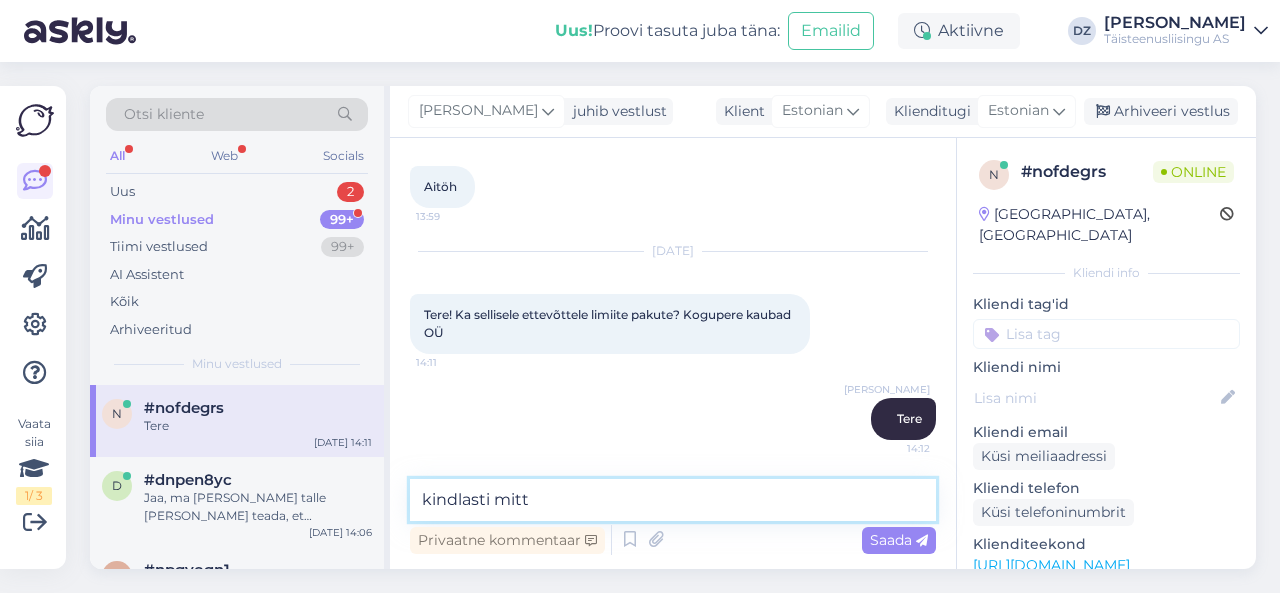 type on "kindlasti mitte" 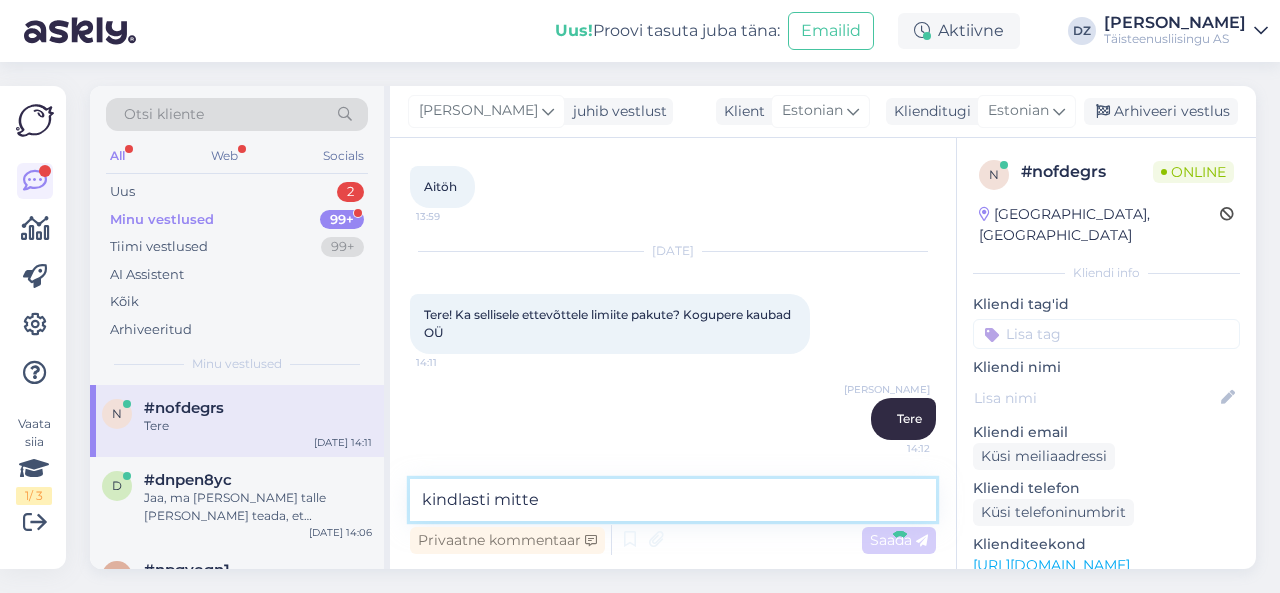 type 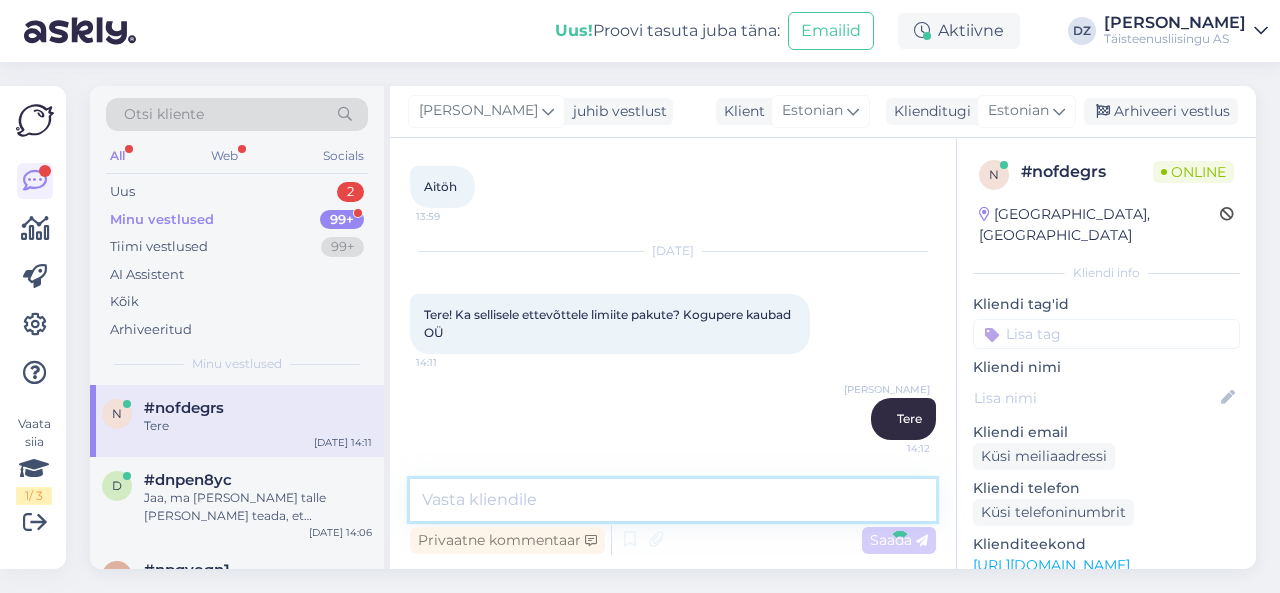scroll, scrollTop: 1066, scrollLeft: 0, axis: vertical 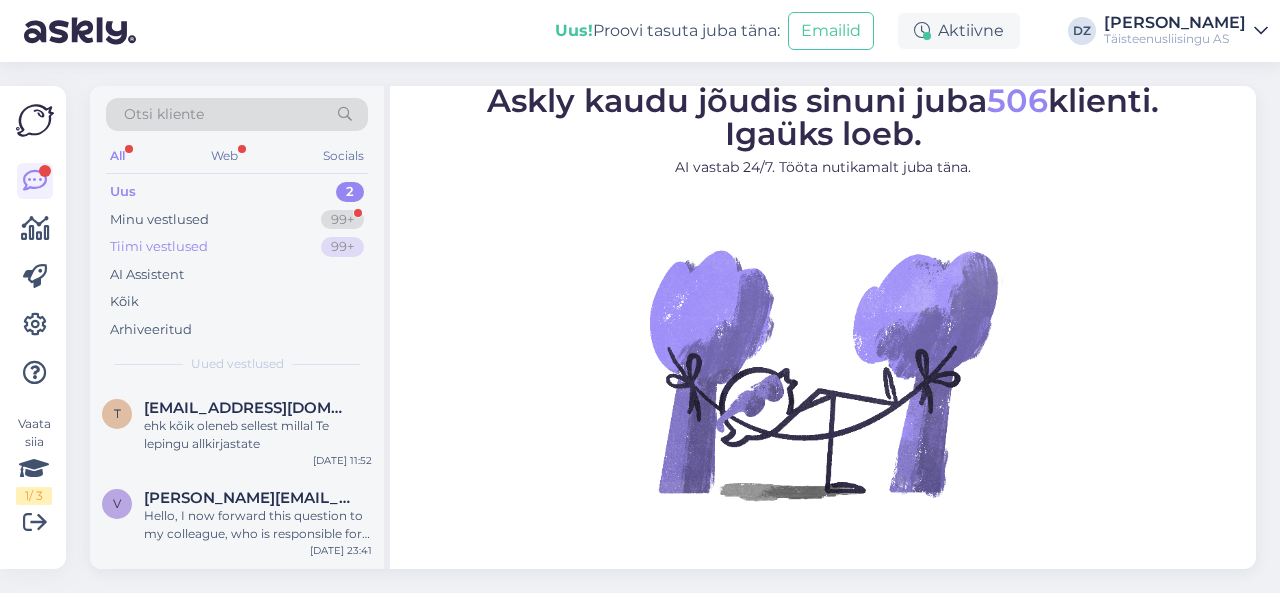 click on "Tiimi vestlused" at bounding box center [159, 247] 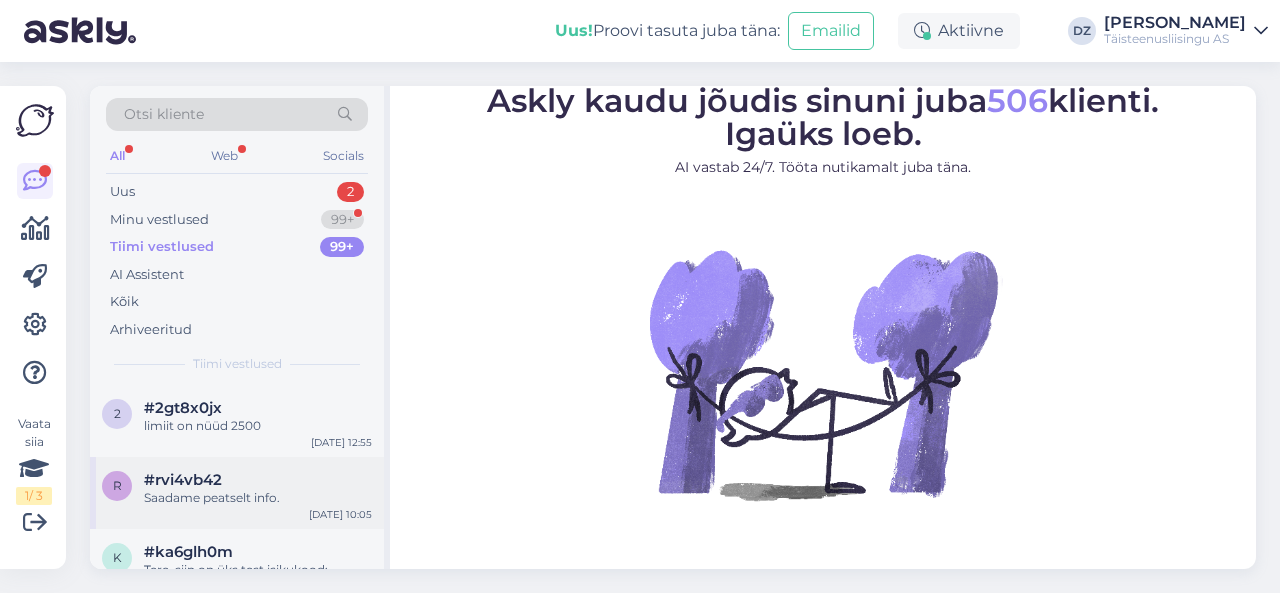 click on "Saadame peatselt info." at bounding box center (258, 498) 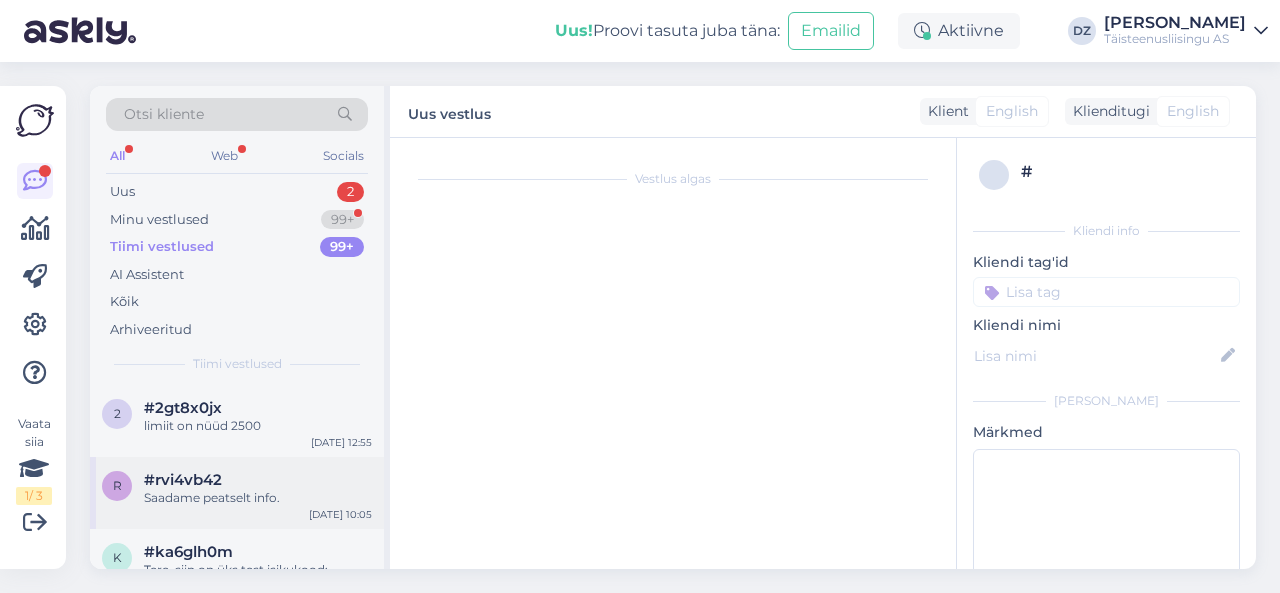 scroll, scrollTop: 569, scrollLeft: 0, axis: vertical 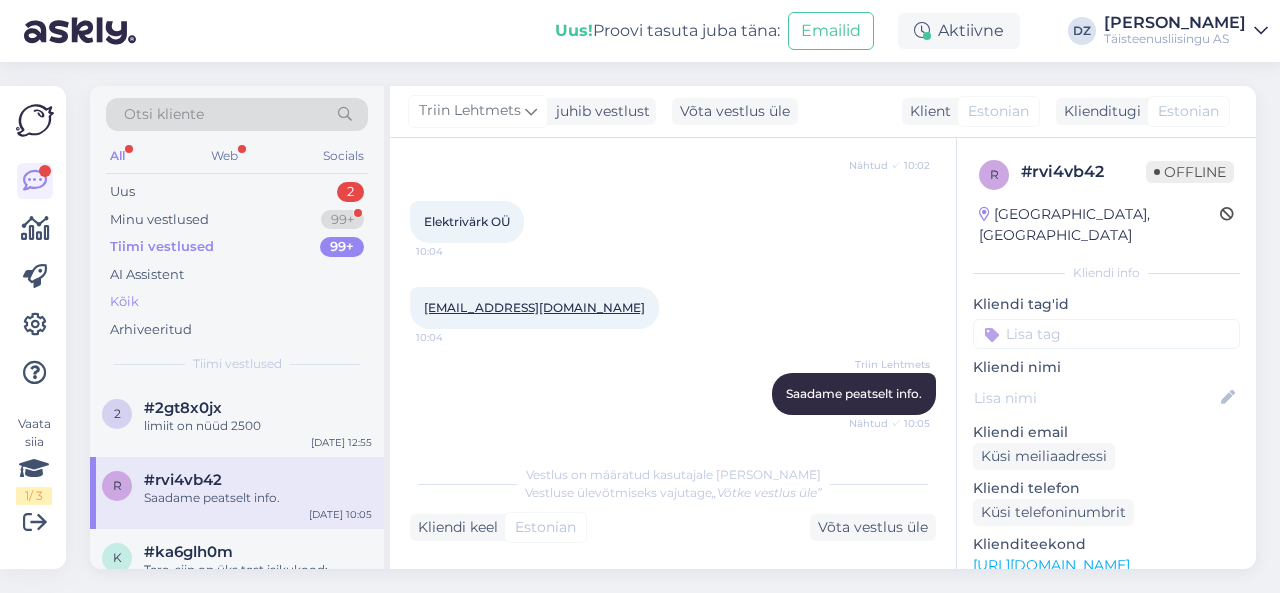 click on "Kõik" at bounding box center [237, 302] 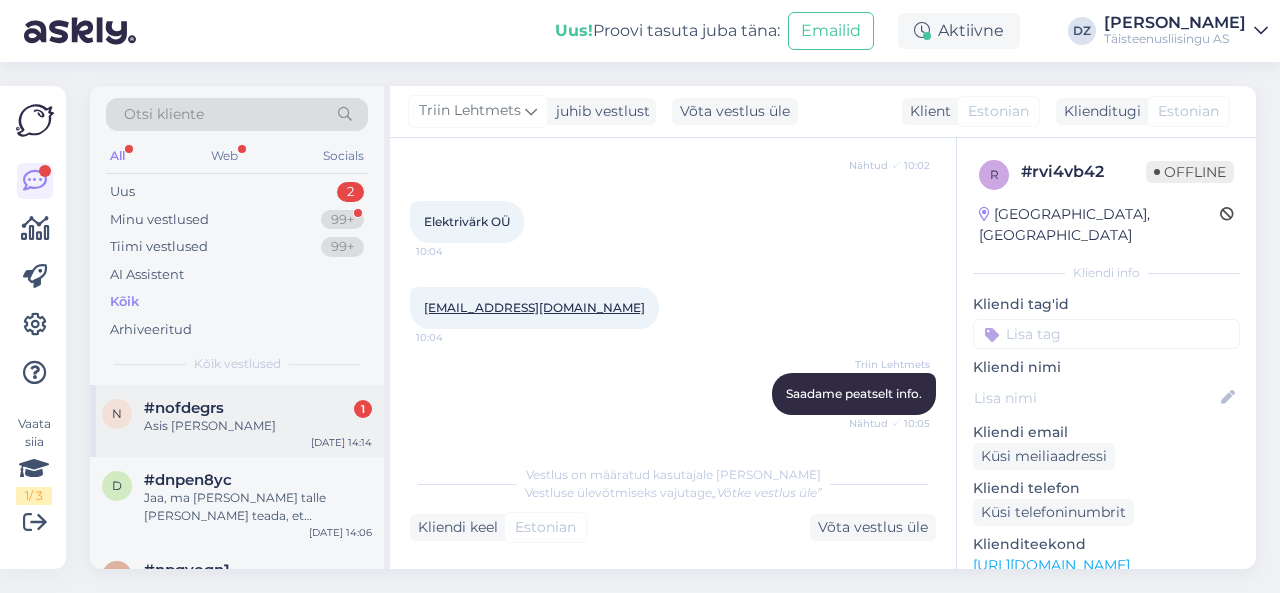 click on "#nofdegrs" at bounding box center (184, 408) 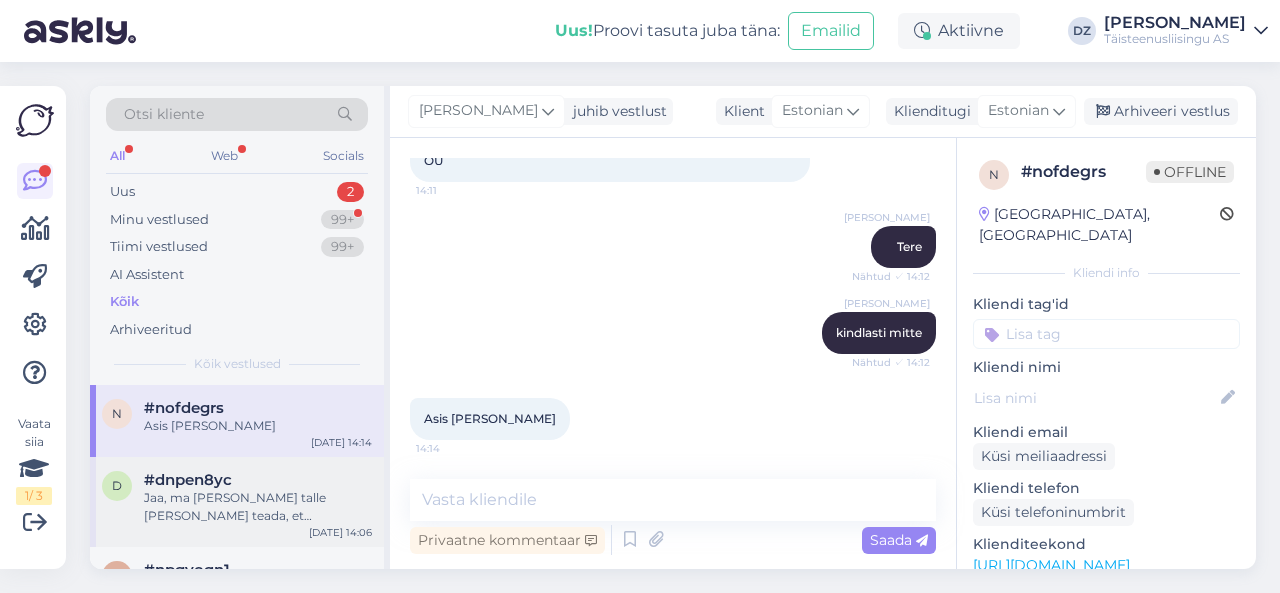 click on "#dnpen8yc" at bounding box center [258, 480] 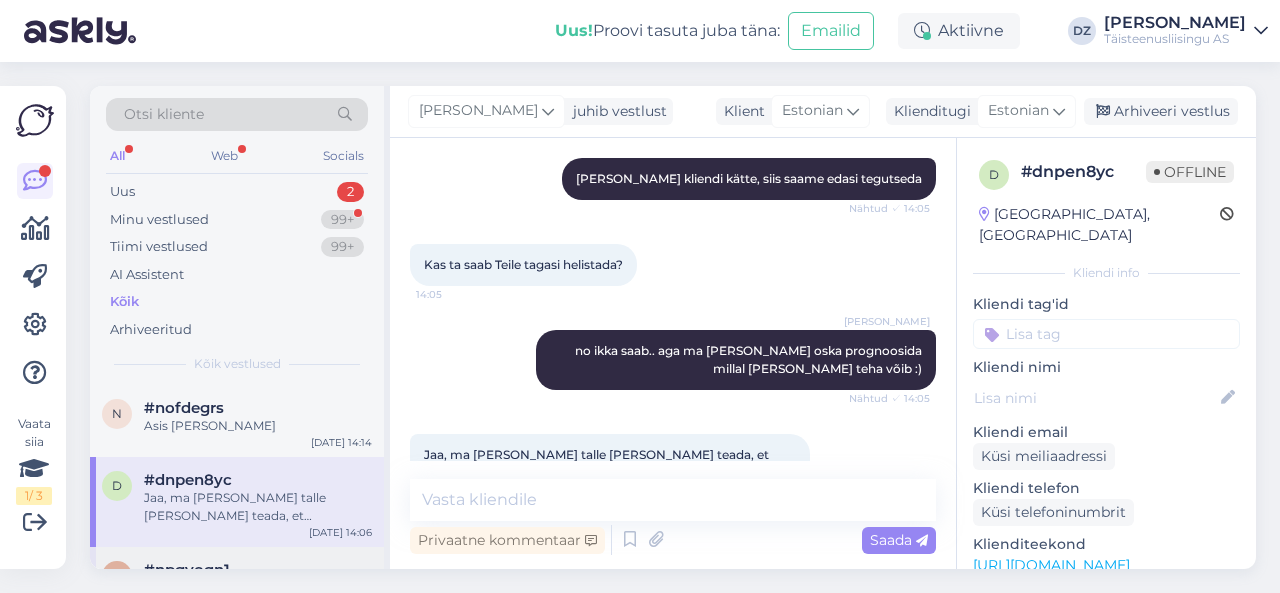 click on "#npgvoqn1" at bounding box center (258, 570) 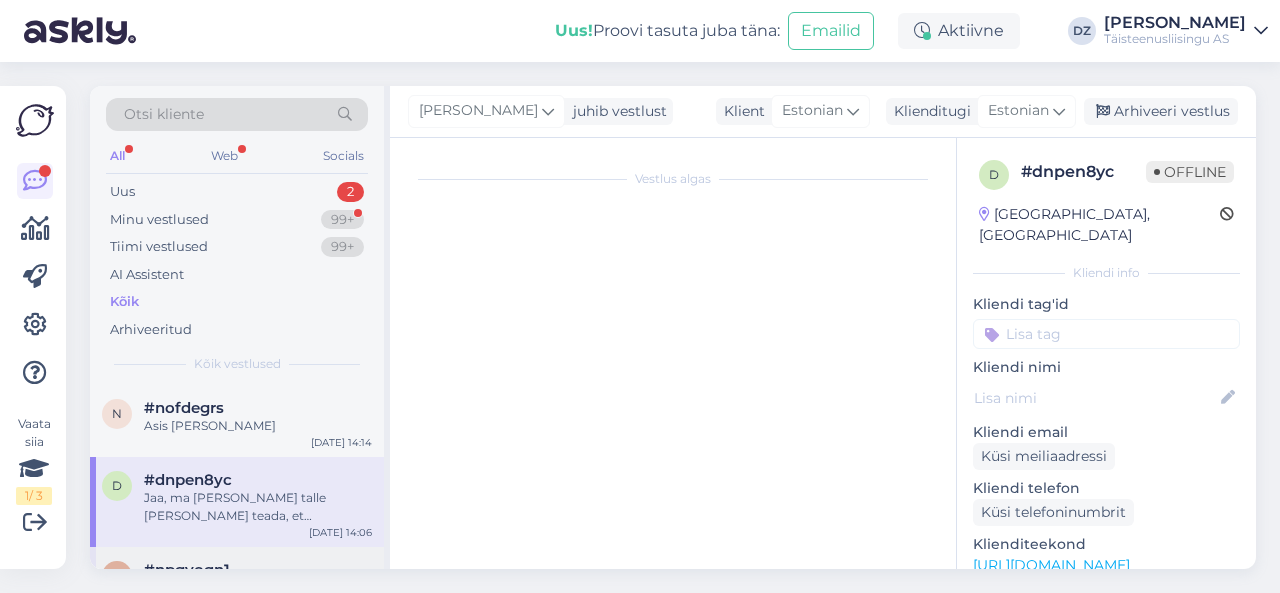 scroll, scrollTop: 1314, scrollLeft: 0, axis: vertical 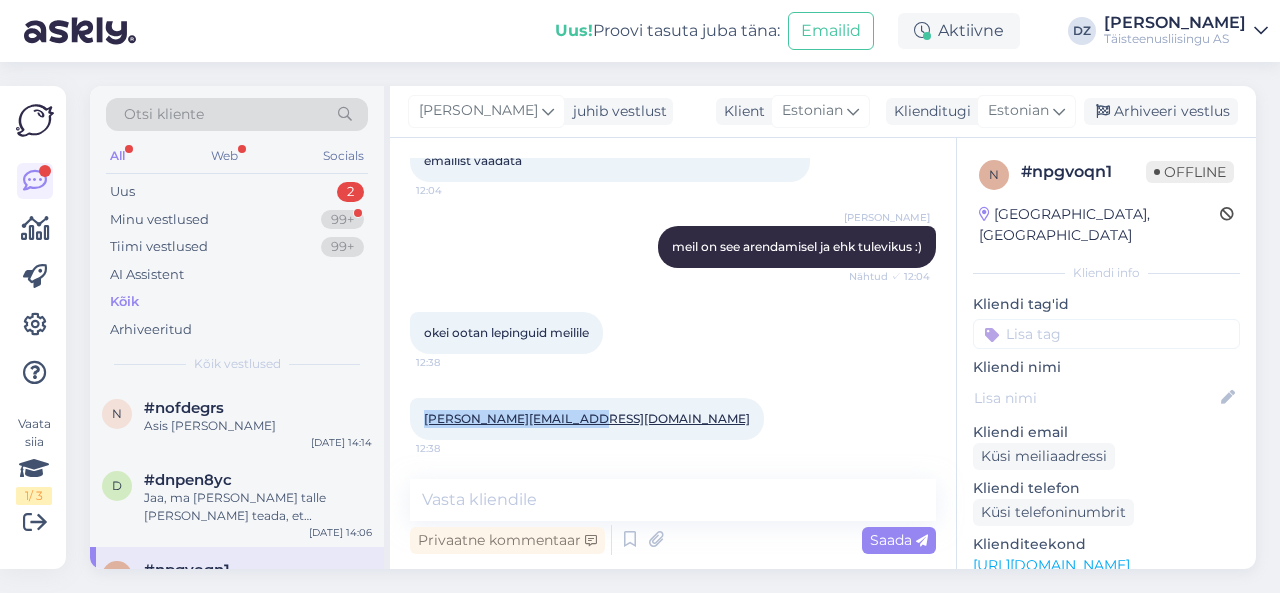 drag, startPoint x: 570, startPoint y: 422, endPoint x: 424, endPoint y: 419, distance: 146.03082 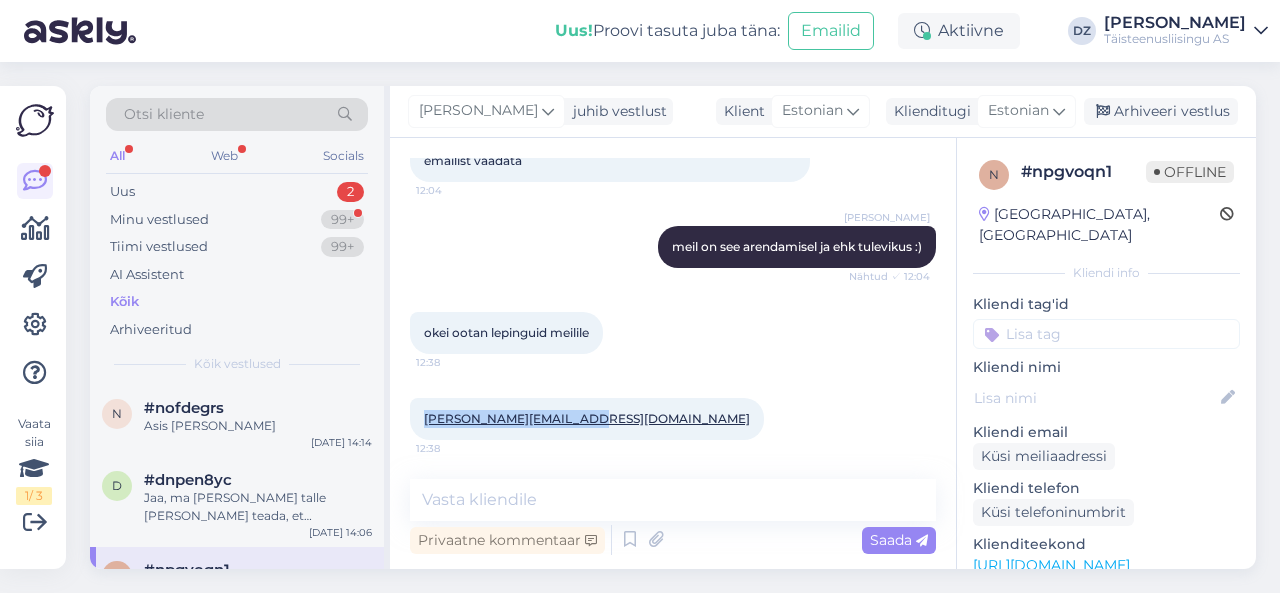 click on "andrei@optimist.digital 12:38" at bounding box center [587, 419] 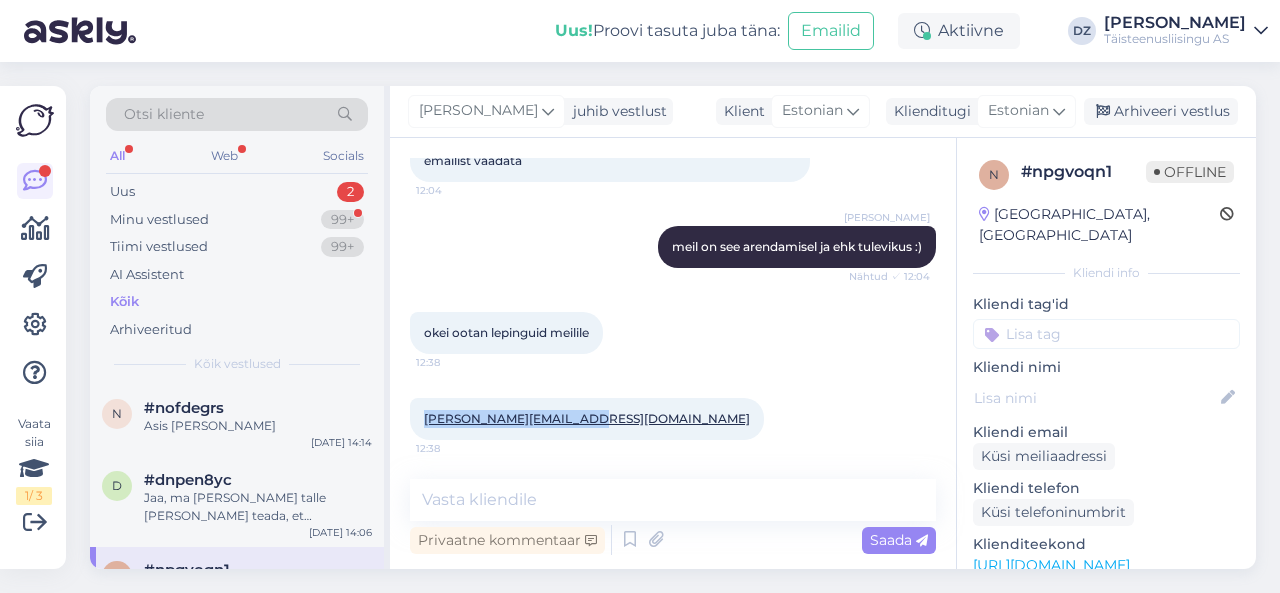 copy on "[PERSON_NAME][EMAIL_ADDRESS][DOMAIN_NAME]" 